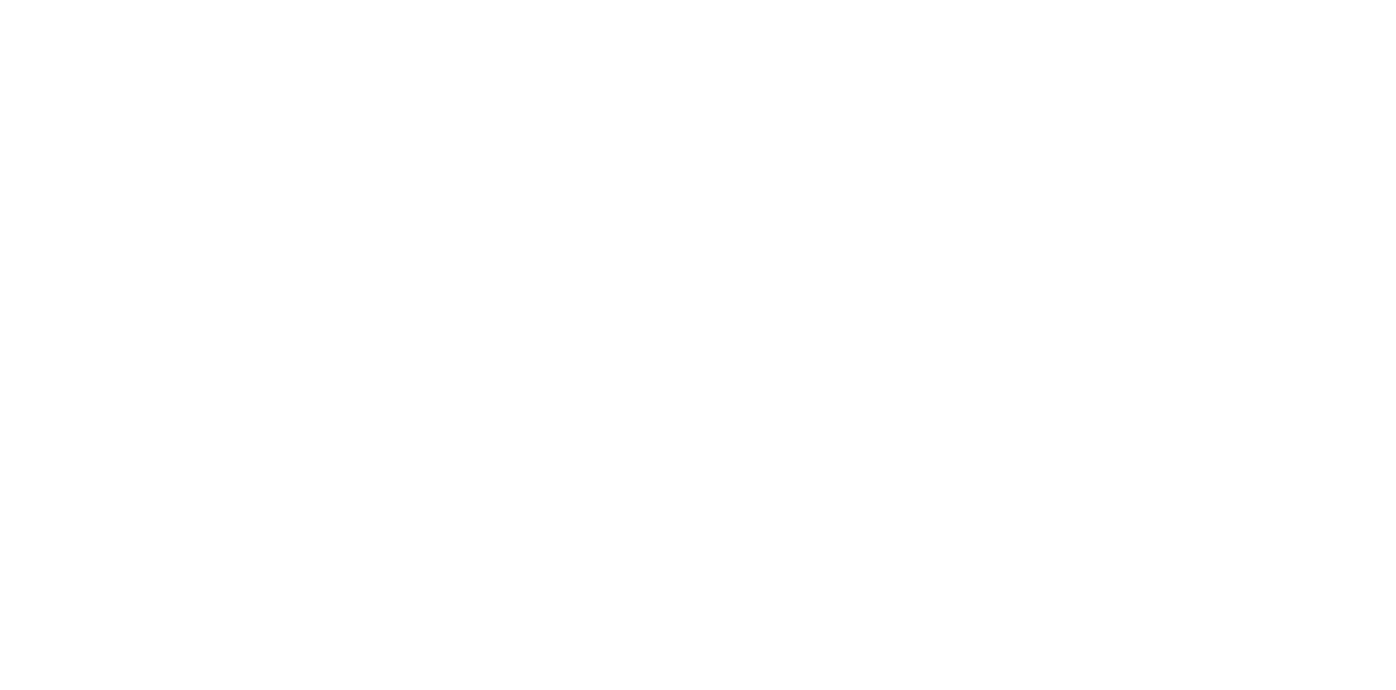 scroll, scrollTop: 0, scrollLeft: 0, axis: both 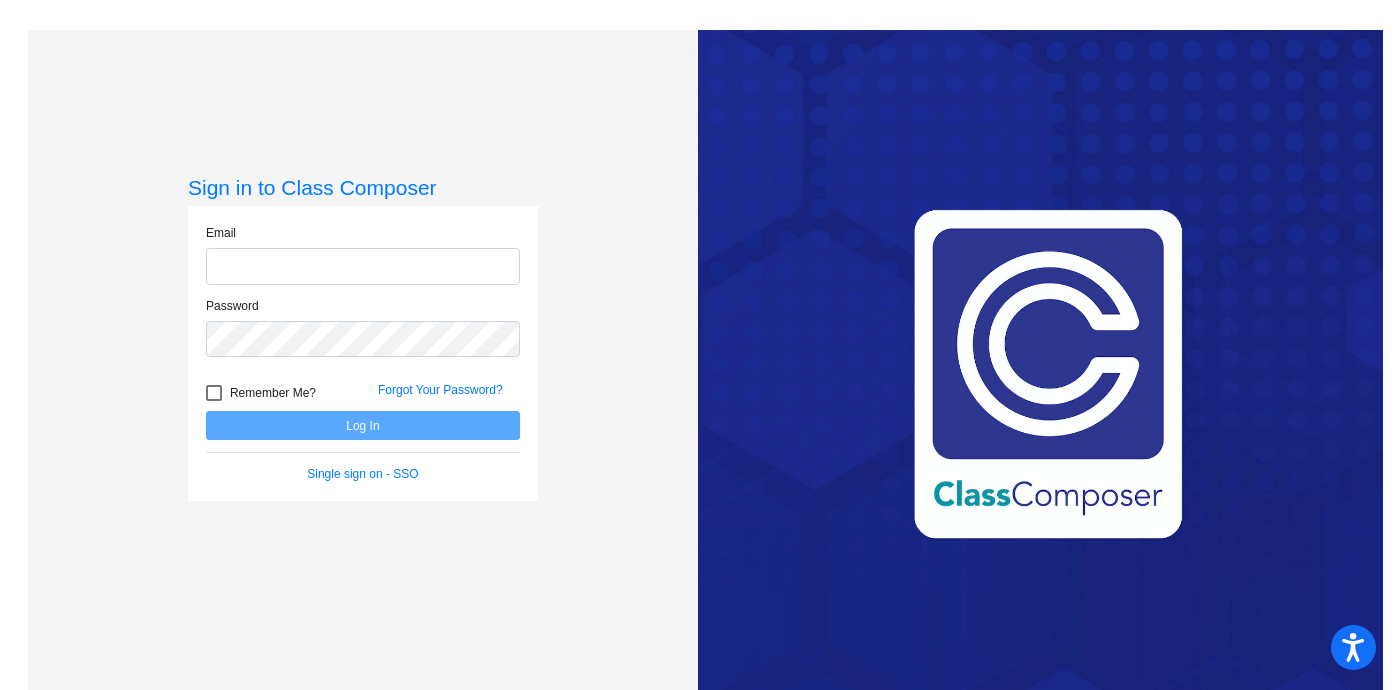 type on "[EMAIL]" 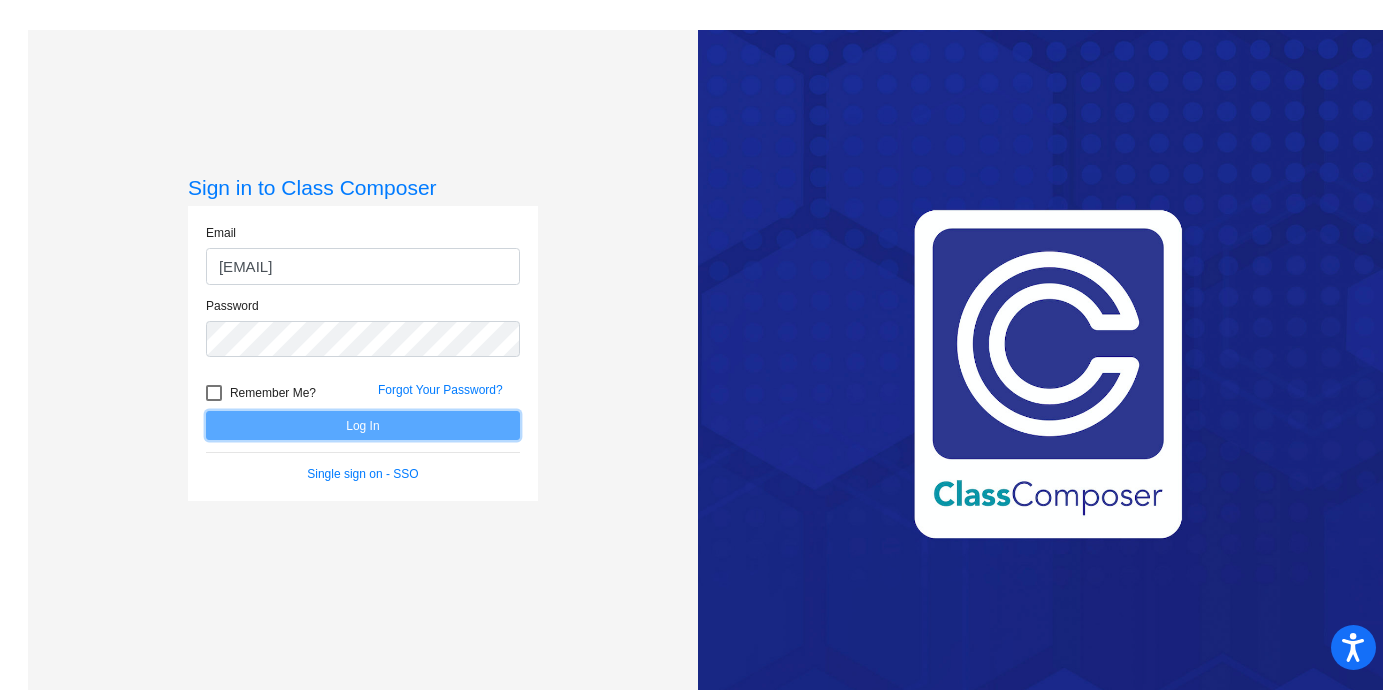 click on "Log In" 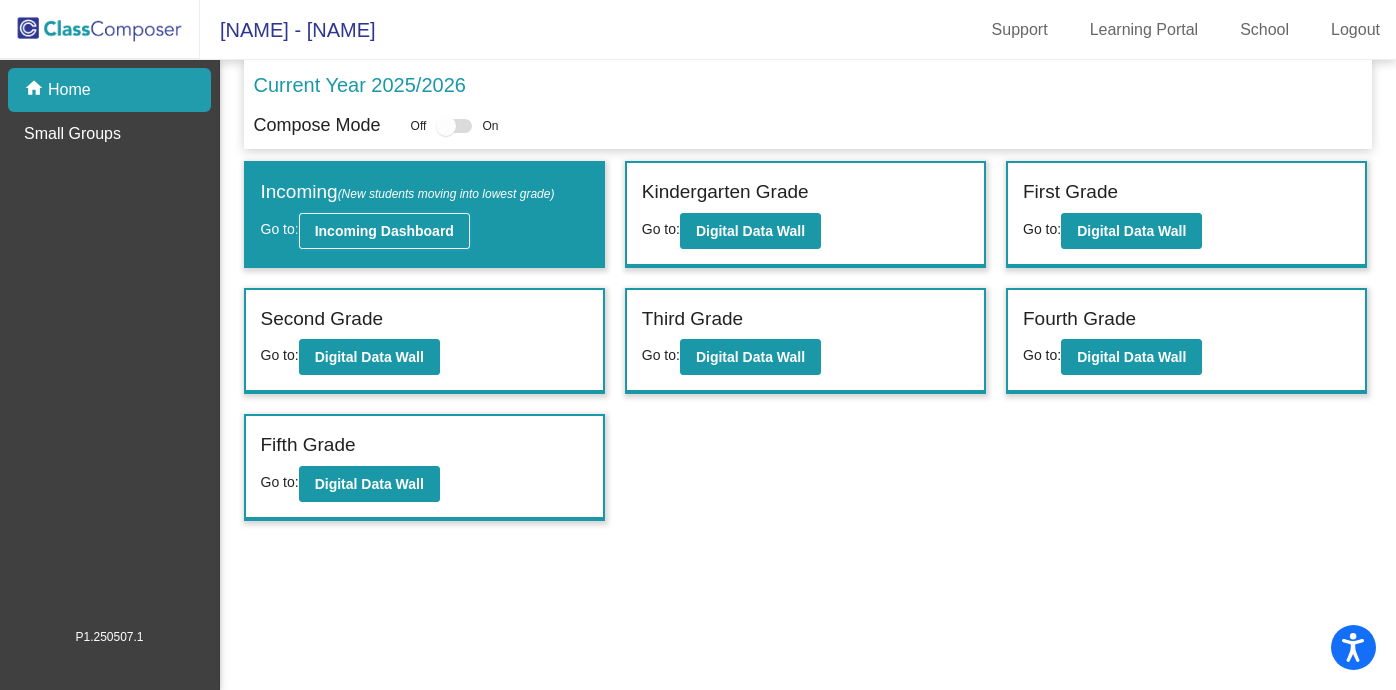 click on "Incoming Dashboard" 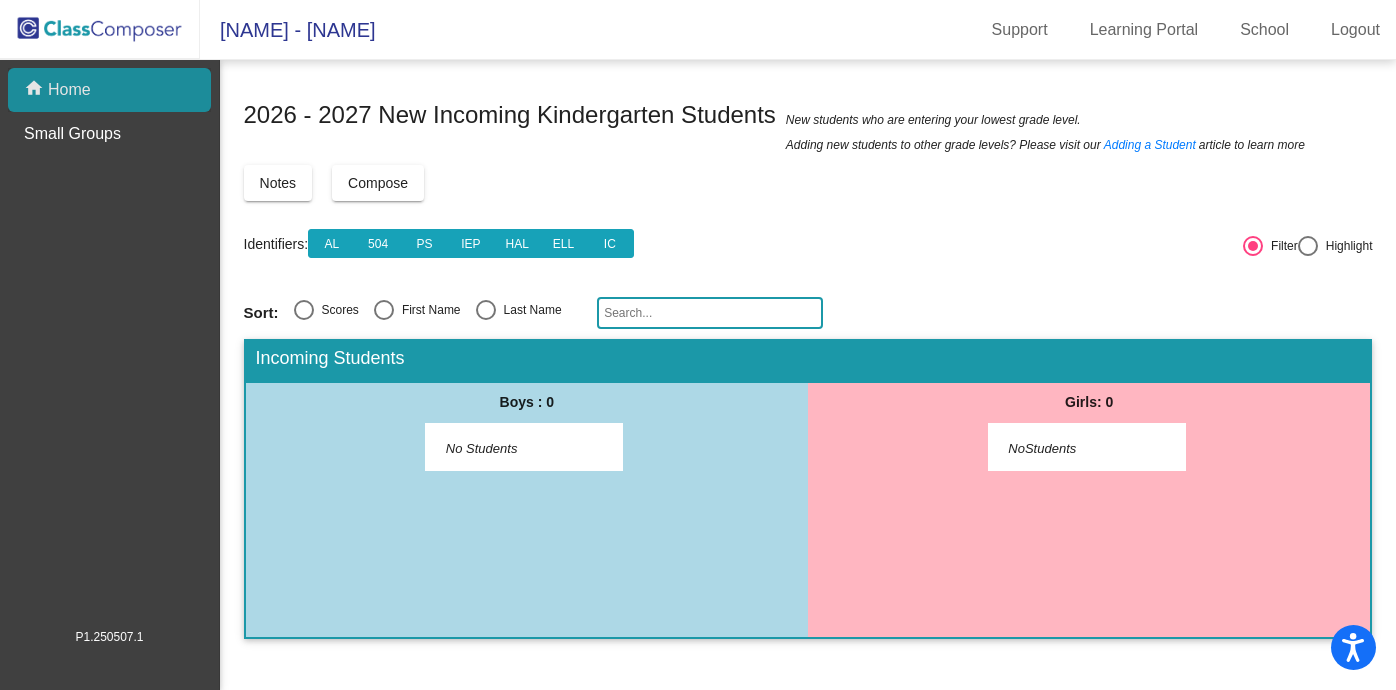 click on "Home" 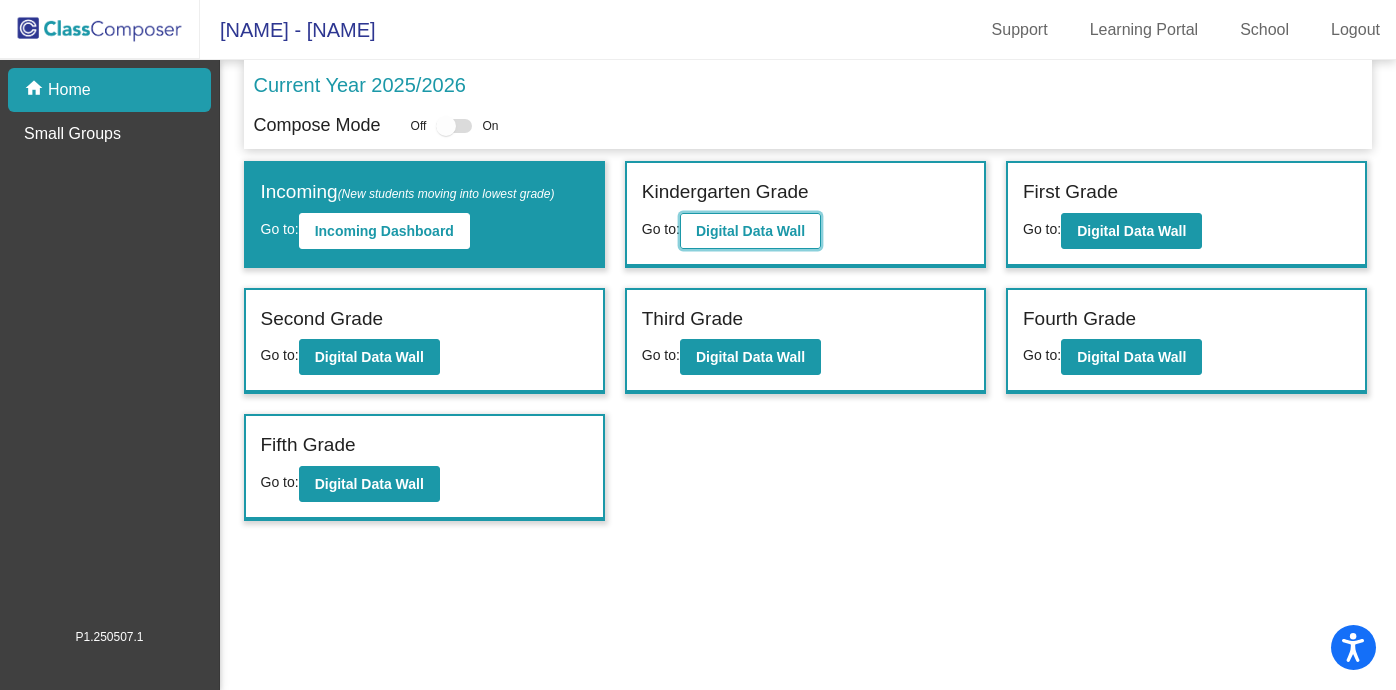 click on "Digital Data Wall" 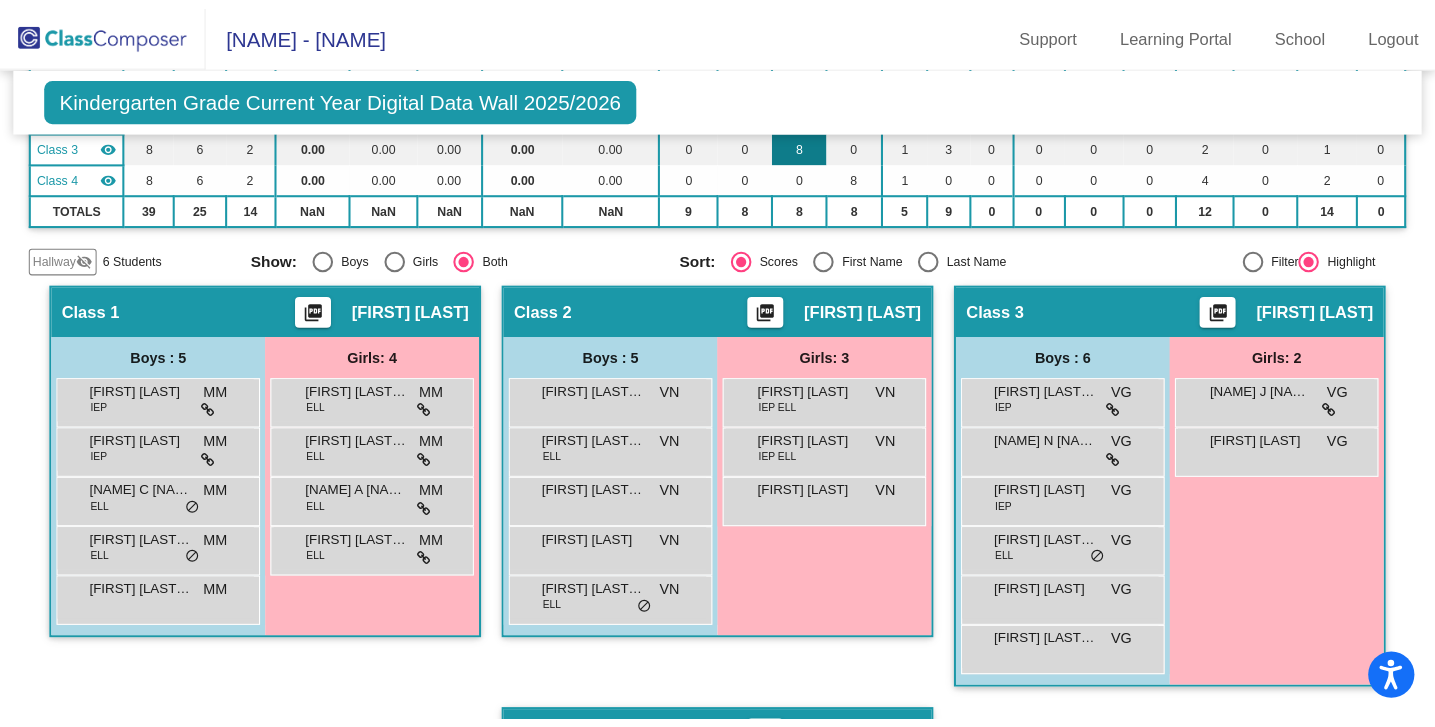 scroll, scrollTop: 246, scrollLeft: 0, axis: vertical 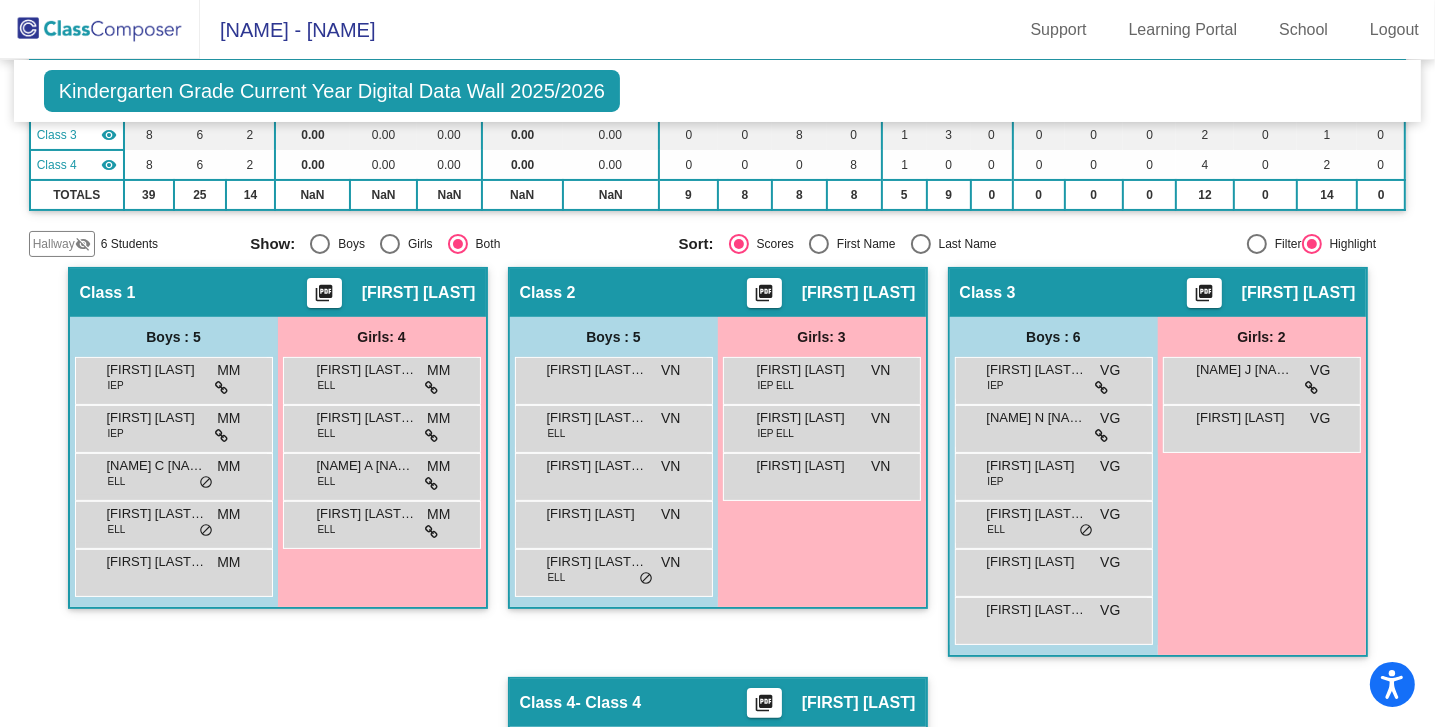 click on "Show:   Boy   Girl   Both" 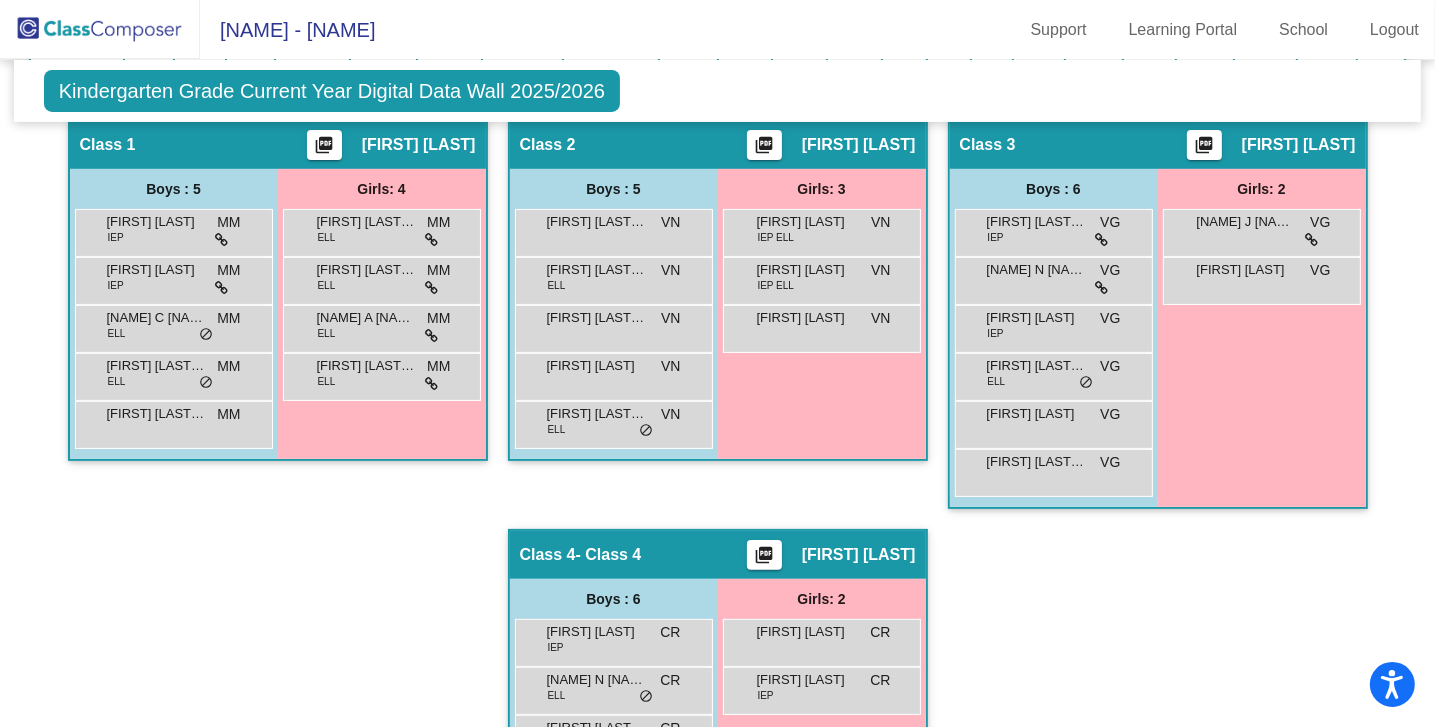 scroll, scrollTop: 396, scrollLeft: 0, axis: vertical 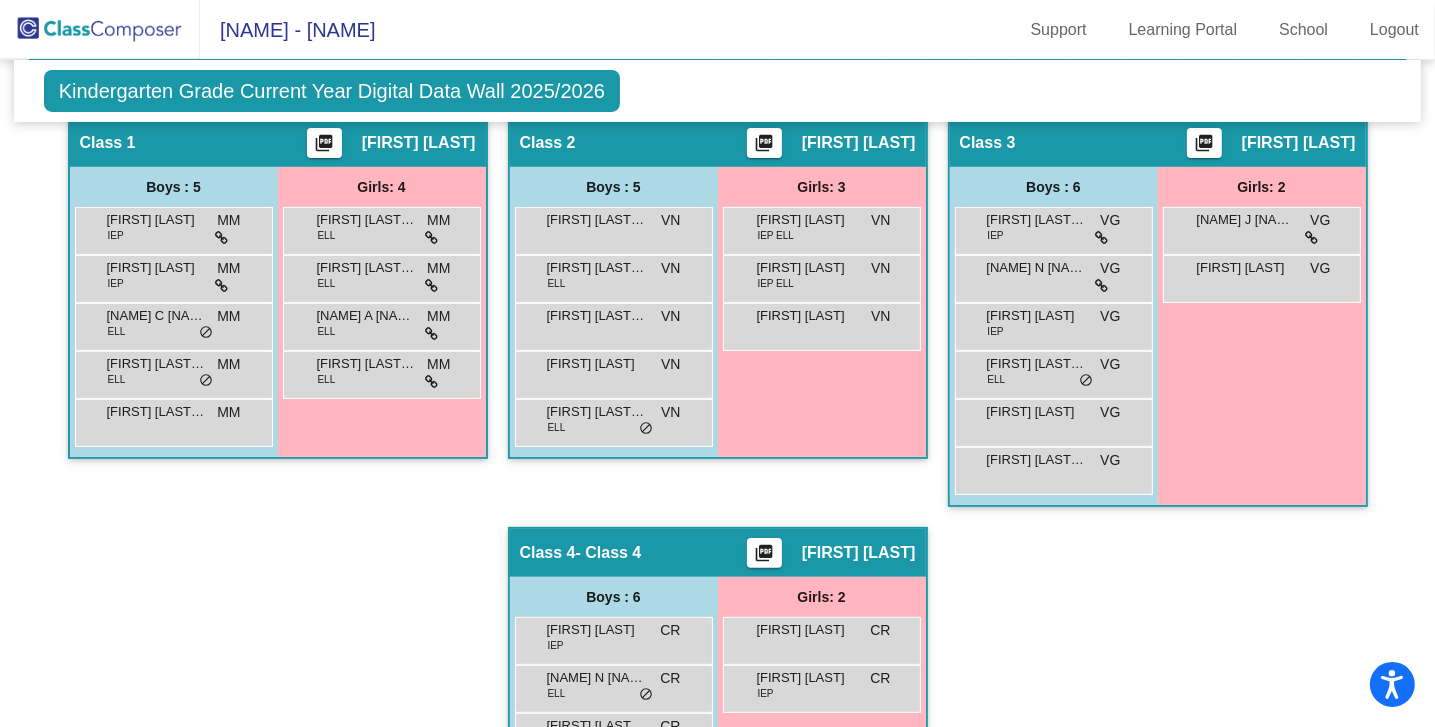 click on "Hallway   - Hallway Class  picture_as_pdf  Add Student  [NAME] [NAME] Student Id  (Recommended)   Boy   Girl   Non Binary Add Close  Boys : 3  [NAME] [NAME] lock do_not_disturb_alt [NAME] [NAME] IEP lock do_not_disturb_alt [NAME] [NAME] IEP lock do_not_disturb_alt Girls: 3 [NAME] [NAME] lock do_not_disturb_alt [NAME] [NAME] ELL lock do_not_disturb_alt [NAME] [NAME] lock do_not_disturb_alt Class 1    picture_as_pdf [NAME] [NAME]  Add Student  [NAME] [NAME] Student Id  (Recommended)   Boy   Girl   Non Binary Add Close  Boys : 5  [NAME] [NAME] IEP MM lock do_not_disturb_alt [NAME] [NAME] IEP MM lock do_not_disturb_alt [NAME] C [NAME] ELL MM lock do_not_disturb_alt [NAME] N [NAME] Jr ELL MM lock do_not_disturb_alt [NAME] [NAME] [NAME] MM lock do_not_disturb_alt Girls: 4 [NAME] L [NAME] ELL MM lock do_not_disturb_alt [NAME] G [NAME] ELL MM lock do_not_disturb_alt [NAME] A [NAME], ELL MM lock do_not_disturb_alt [NAME] A [NAME] ELL MM lock Class 2" 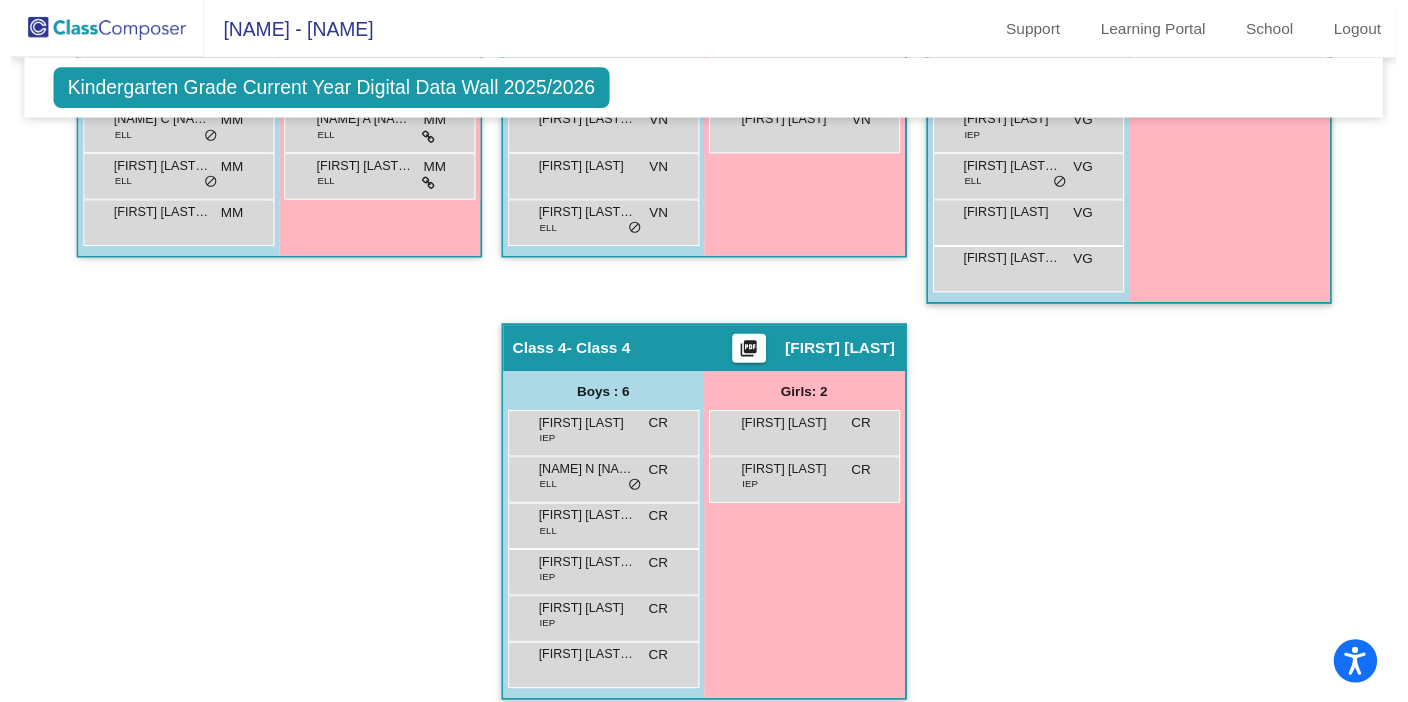 scroll, scrollTop: 602, scrollLeft: 0, axis: vertical 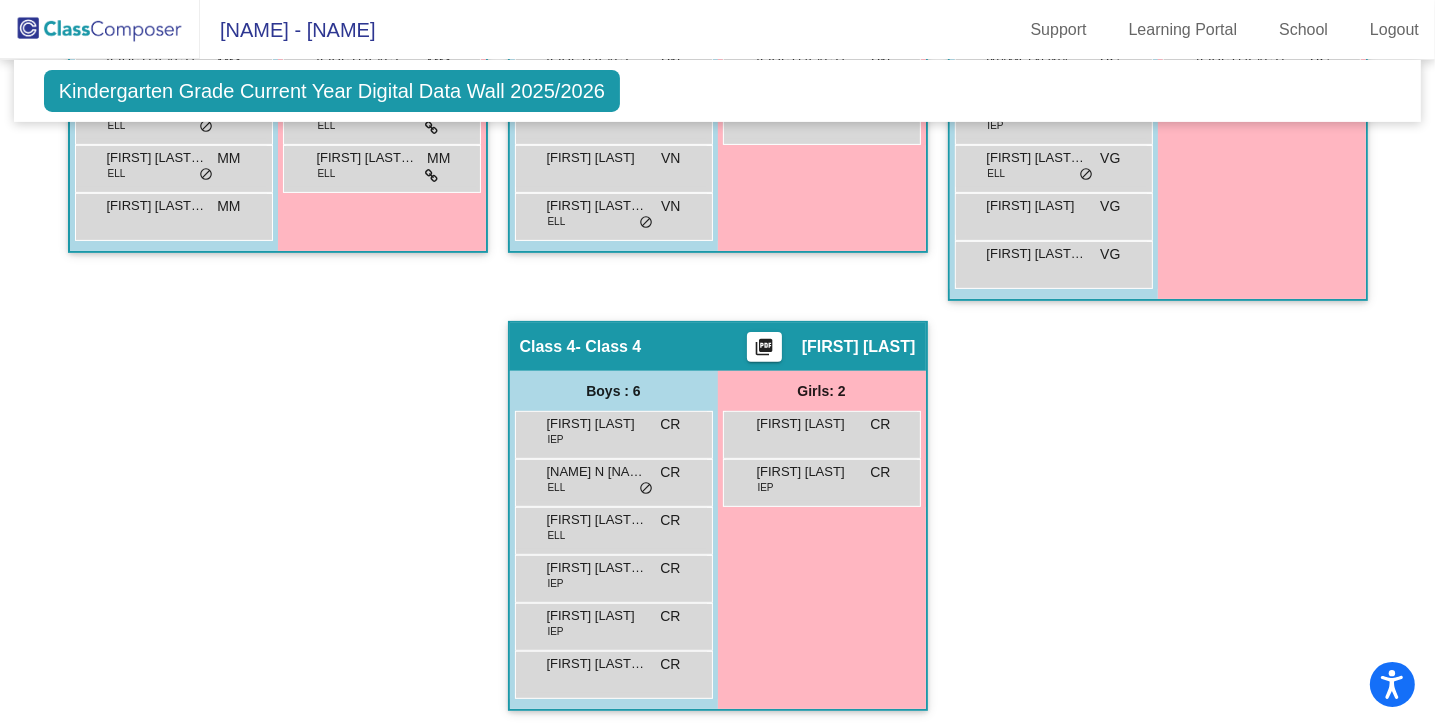 click on "Hallway   - Hallway Class  picture_as_pdf  Add Student  [NAME] [NAME] Student Id  (Recommended)   Boy   Girl   Non Binary Add Close  Boys : 3  [NAME] [NAME] lock do_not_disturb_alt [NAME] [NAME] IEP lock do_not_disturb_alt [NAME] [NAME] IEP lock do_not_disturb_alt Girls: 3 [NAME] [NAME] lock do_not_disturb_alt [NAME] [NAME] ELL lock do_not_disturb_alt [NAME] [NAME] lock do_not_disturb_alt Class 1    picture_as_pdf [NAME] [NAME]  Add Student  [NAME] [NAME] Student Id  (Recommended)   Boy   Girl   Non Binary Add Close  Boys : 5  [NAME] [NAME] IEP MM lock do_not_disturb_alt [NAME] [NAME] IEP MM lock do_not_disturb_alt [NAME] C [NAME] ELL MM lock do_not_disturb_alt [NAME] N [NAME] Jr ELL MM lock do_not_disturb_alt [NAME] [NAME] [NAME] MM lock do_not_disturb_alt Girls: 4 [NAME] L [NAME] ELL MM lock do_not_disturb_alt [NAME] G [NAME] ELL MM lock do_not_disturb_alt [NAME] A [NAME], ELL MM lock do_not_disturb_alt [NAME] A [NAME] ELL MM lock Class 2" 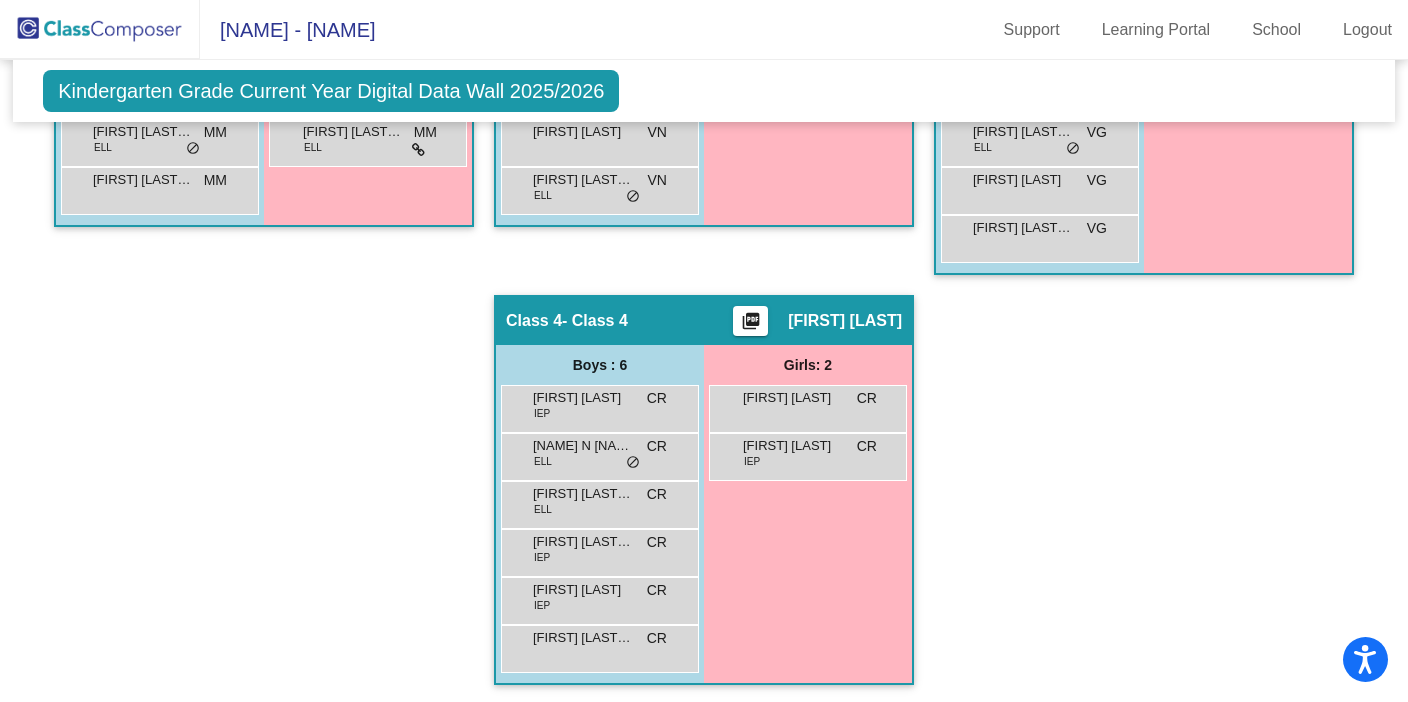scroll, scrollTop: 627, scrollLeft: 0, axis: vertical 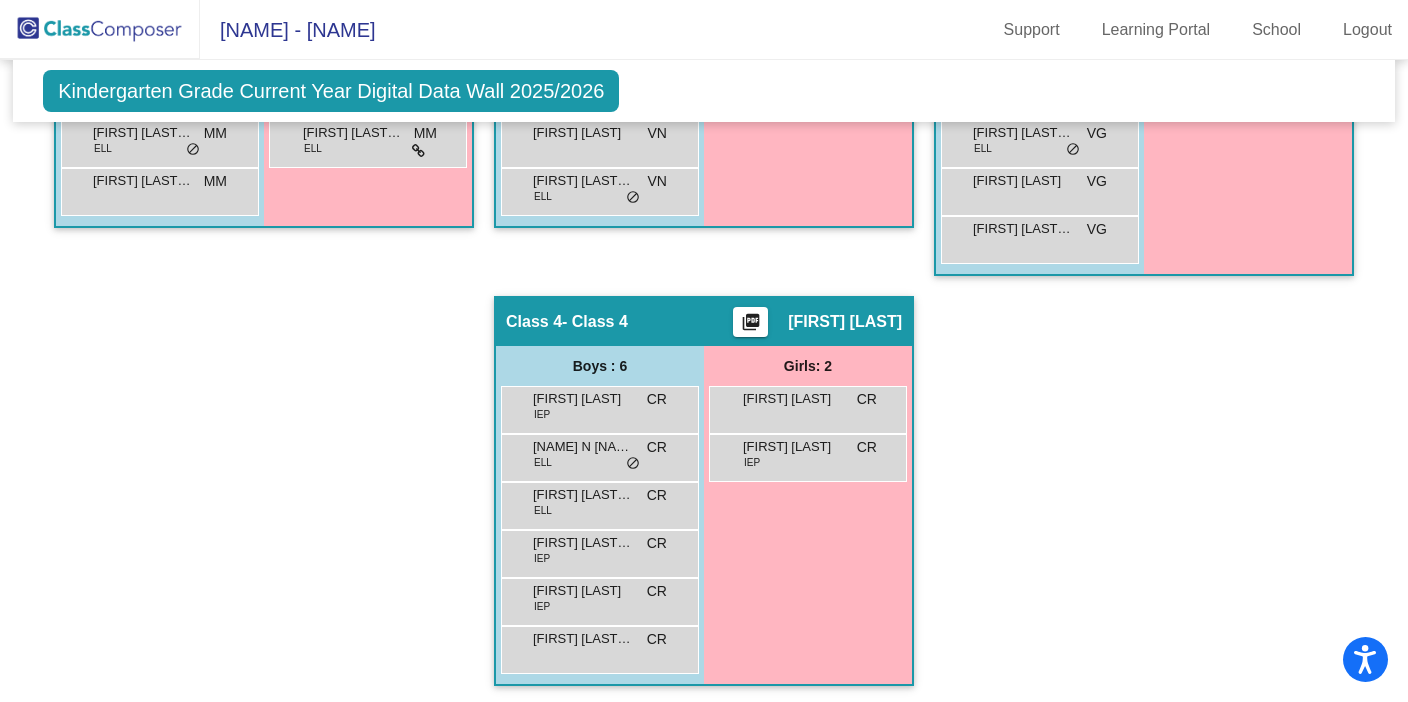 click on "Hallway   - Hallway Class  picture_as_pdf  Add Student  [NAME] [NAME] Student Id  (Recommended)   Boy   Girl   Non Binary Add Close  Boys : 3  [NAME] [NAME] lock do_not_disturb_alt [NAME] [NAME] IEP lock do_not_disturb_alt [NAME] [NAME] IEP lock do_not_disturb_alt Girls: 3 [NAME] [NAME] lock do_not_disturb_alt [NAME] [NAME] ELL lock do_not_disturb_alt [NAME] [NAME] lock do_not_disturb_alt Class 1    picture_as_pdf [NAME] [NAME]  Add Student  [NAME] [NAME] Student Id  (Recommended)   Boy   Girl   Non Binary Add Close  Boys : 5  [NAME] [NAME] IEP MM lock do_not_disturb_alt [NAME] [NAME] IEP MM lock do_not_disturb_alt [NAME] C [NAME] ELL MM lock do_not_disturb_alt [NAME] N [NAME] Jr ELL MM lock do_not_disturb_alt [NAME] [NAME] [NAME] MM lock do_not_disturb_alt Girls: 4 [NAME] L [NAME] ELL MM lock do_not_disturb_alt [NAME] G [NAME] ELL MM lock do_not_disturb_alt [NAME] A [NAME], ELL MM lock do_not_disturb_alt [NAME] A [NAME] ELL MM lock Class 2" 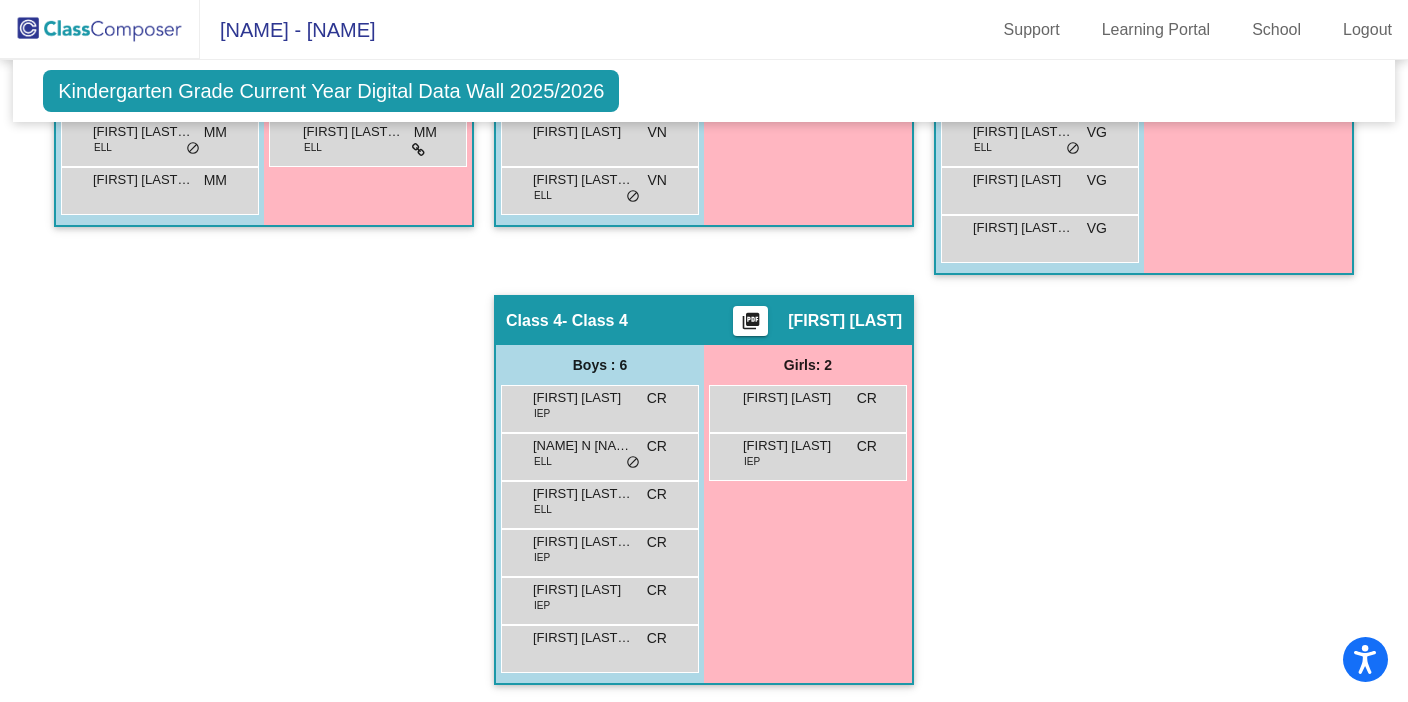 click on "Hallway   - Hallway Class  picture_as_pdf  Add Student  [NAME] [NAME] Student Id  (Recommended)   Boy   Girl   Non Binary Add Close  Boys : 3  [NAME] [NAME] lock do_not_disturb_alt [NAME] [NAME] IEP lock do_not_disturb_alt [NAME] [NAME] IEP lock do_not_disturb_alt Girls: 3 [NAME] [NAME] lock do_not_disturb_alt [NAME] [NAME] ELL lock do_not_disturb_alt [NAME] [NAME] lock do_not_disturb_alt Class 1    picture_as_pdf [NAME] [NAME]  Add Student  [NAME] [NAME] Student Id  (Recommended)   Boy   Girl   Non Binary Add Close  Boys : 5  [NAME] [NAME] IEP MM lock do_not_disturb_alt [NAME] [NAME] IEP MM lock do_not_disturb_alt [NAME] C [NAME] ELL MM lock do_not_disturb_alt [NAME] N [NAME] Jr ELL MM lock do_not_disturb_alt [NAME] [NAME] [NAME] MM lock do_not_disturb_alt Girls: 4 [NAME] L [NAME] ELL MM lock do_not_disturb_alt [NAME] G [NAME] ELL MM lock do_not_disturb_alt [NAME] A [NAME], ELL MM lock do_not_disturb_alt [NAME] A [NAME] ELL MM lock Class 2" 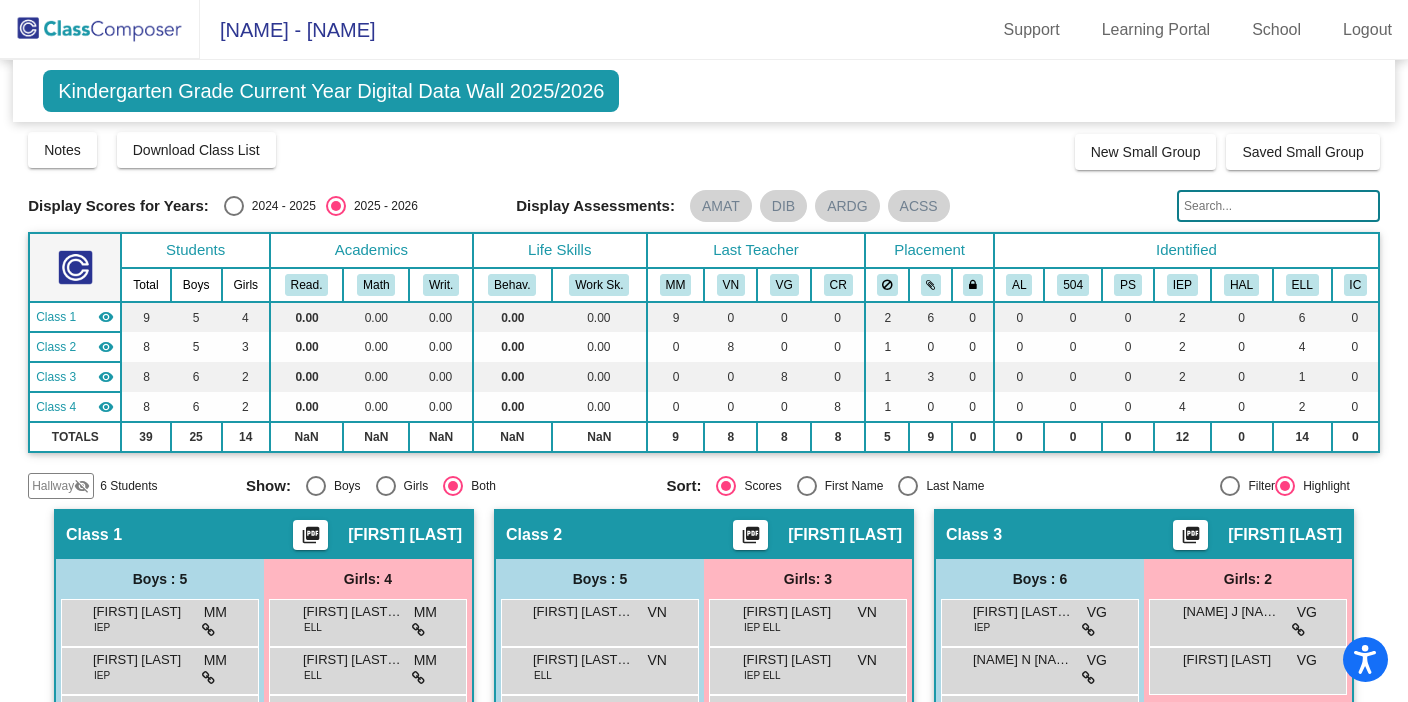 scroll, scrollTop: 0, scrollLeft: 0, axis: both 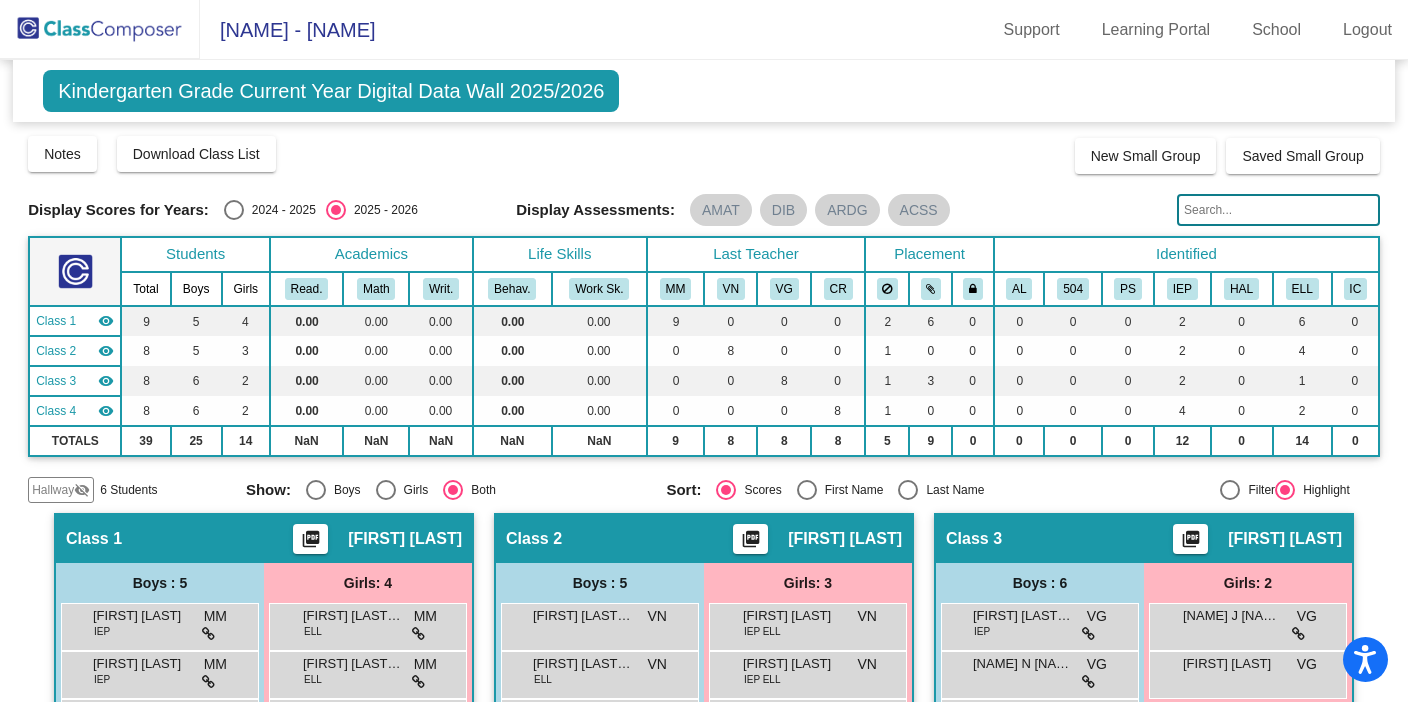 click on "Notes   Download Class List   Import Students   New Small Group   Saved Small Group" 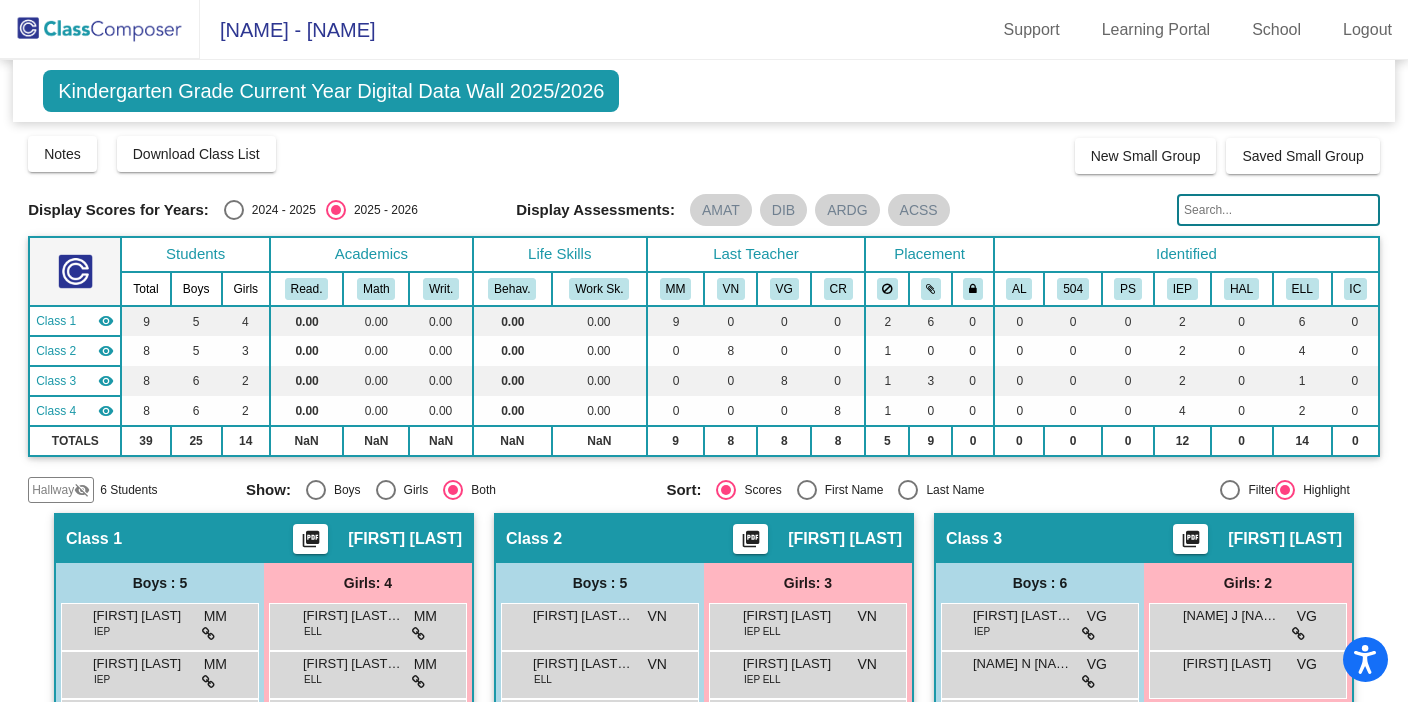click 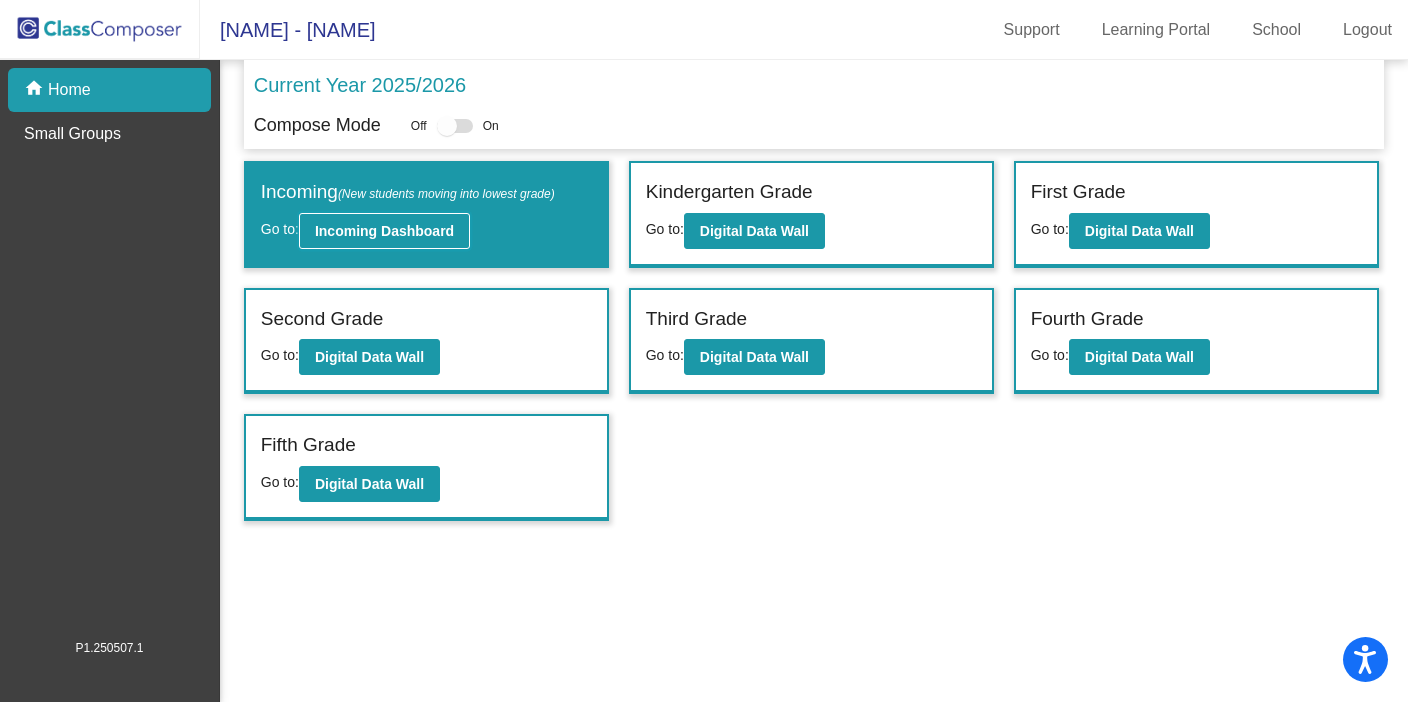 click on "Incoming Dashboard" 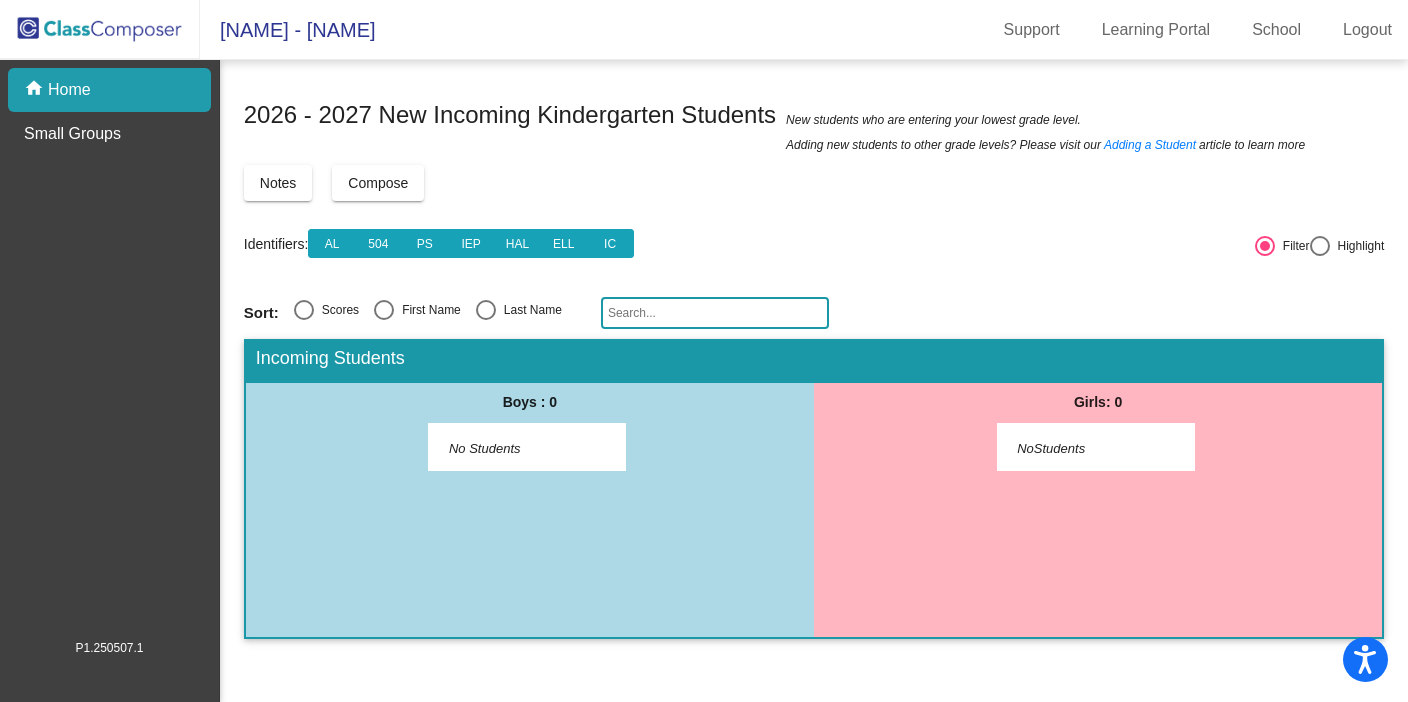 click on "2026 - 2027
New Incoming Kindergarten Students  New students who are entering your lowest grade level.   Adding new students to other grade levels? Please visit our  Adding a Student article to learn more" 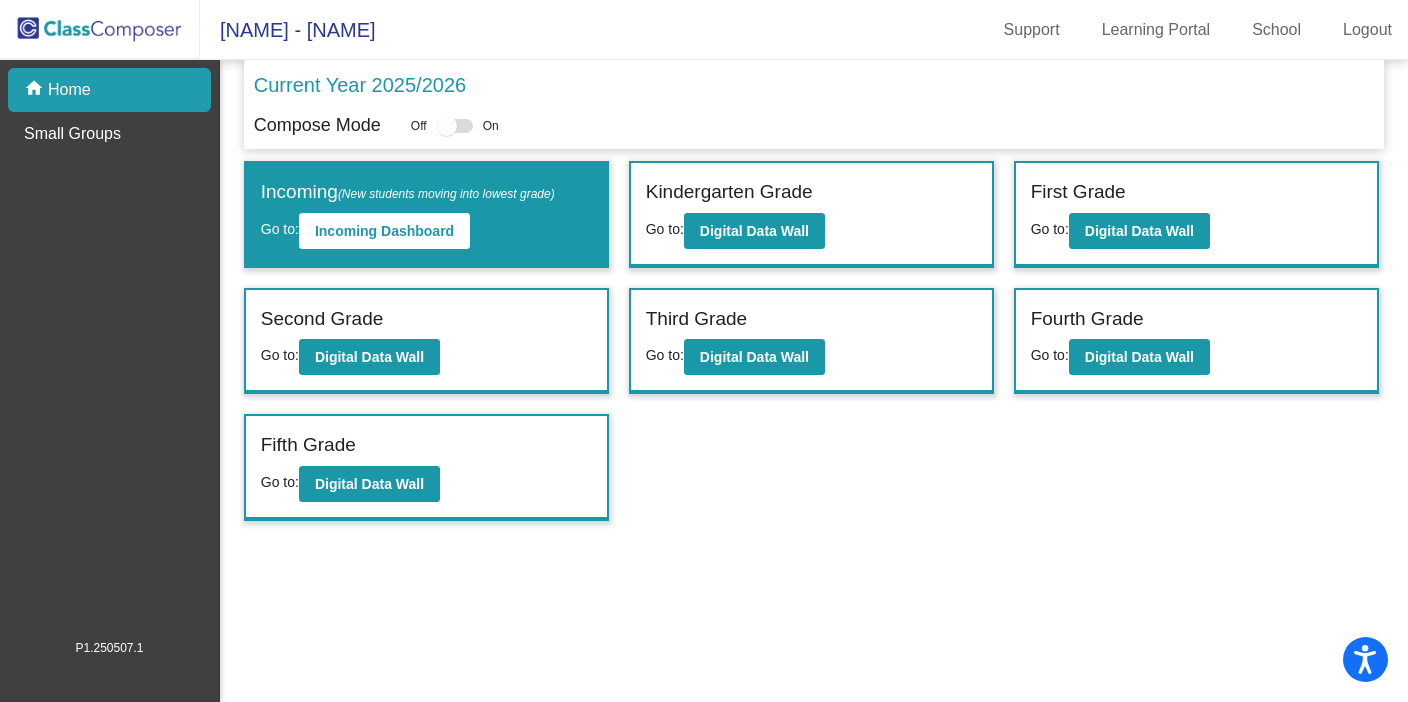 click at bounding box center [447, 126] 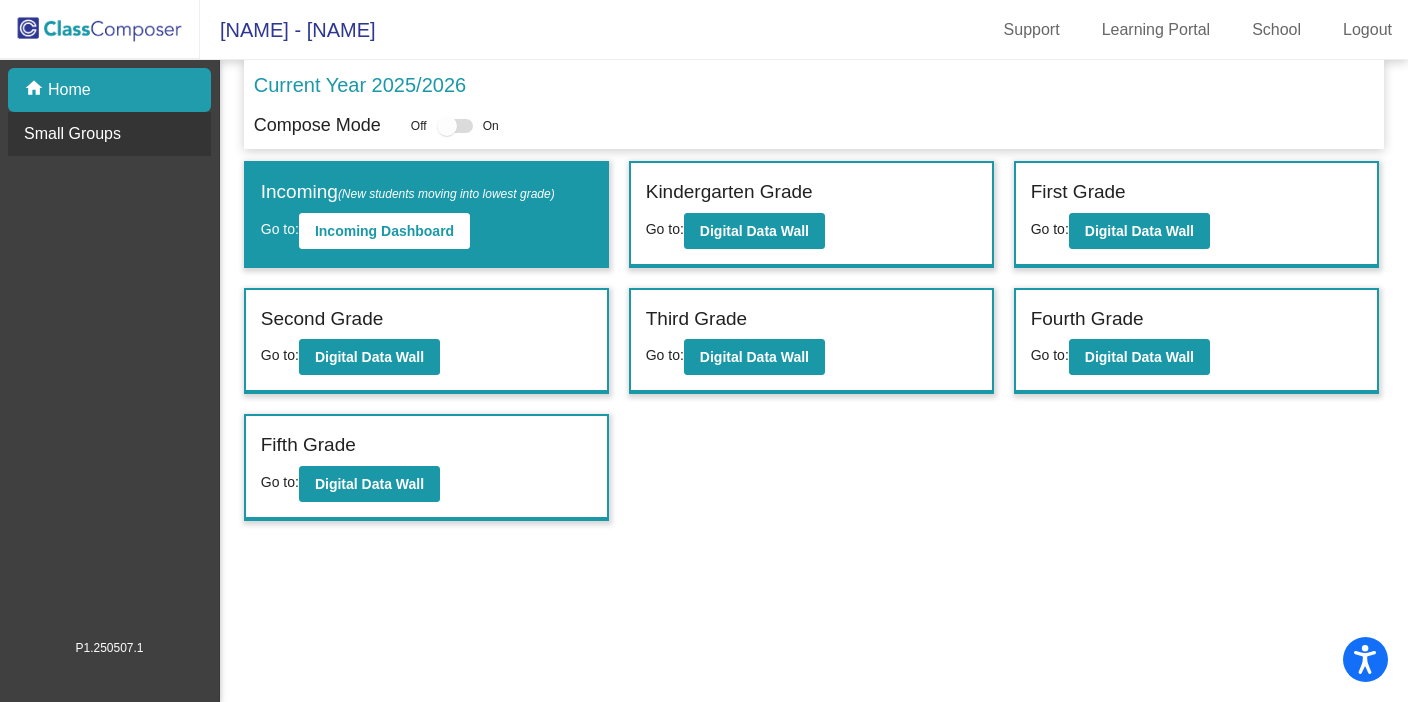 click on "Small Groups" 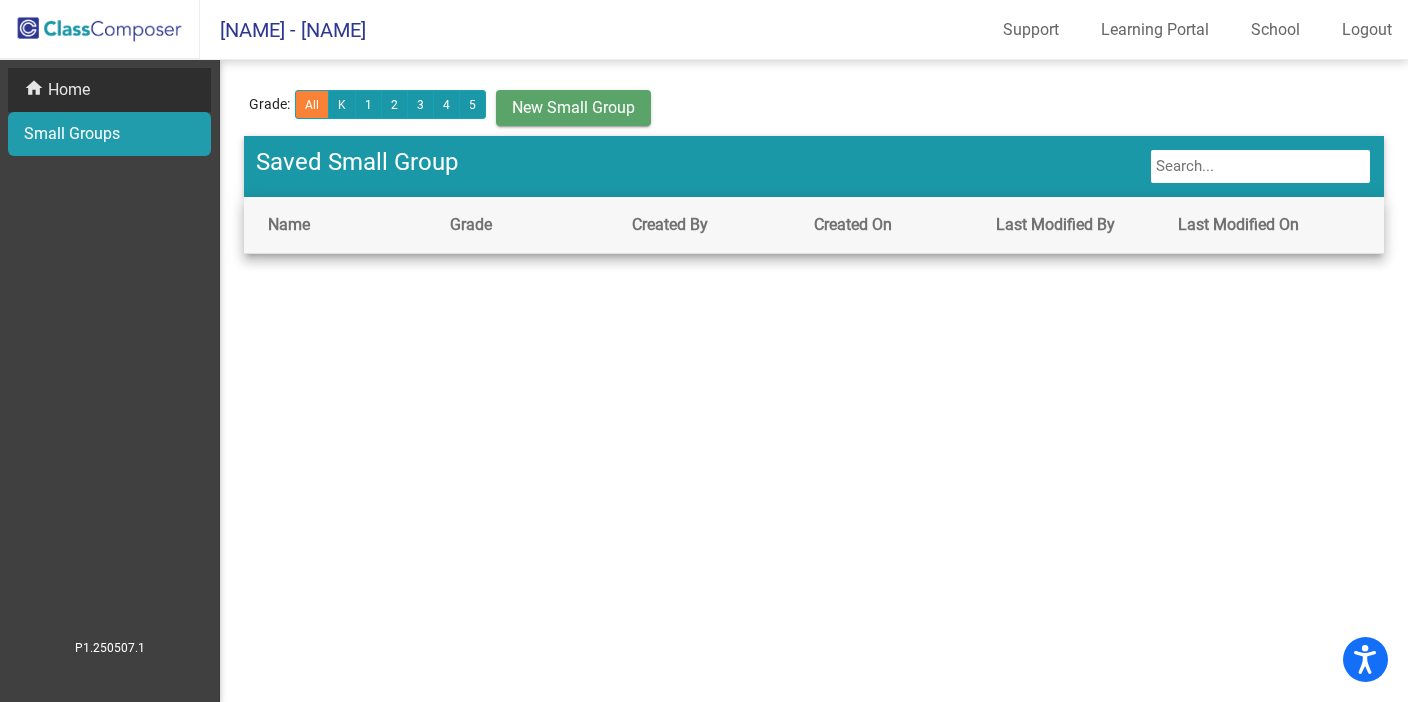 click on "Home" 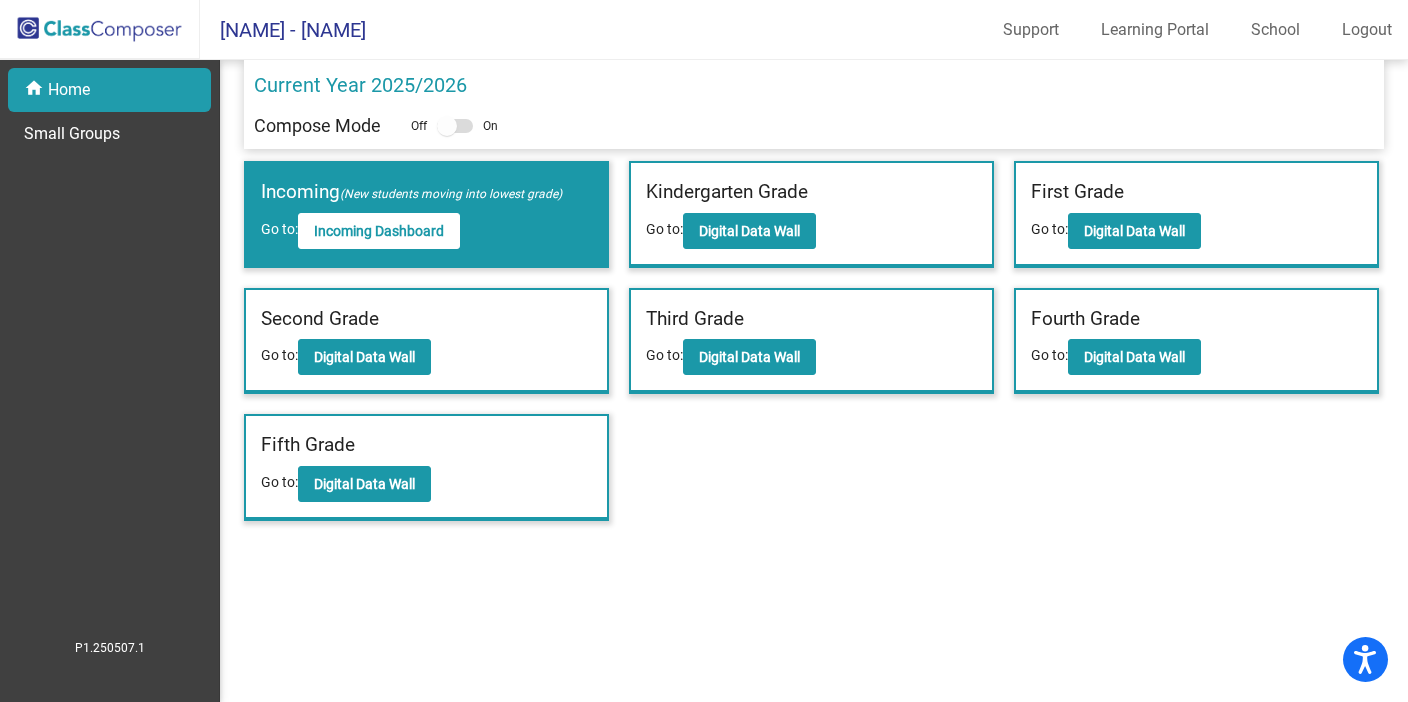 click on "Current Year 2025/2026" 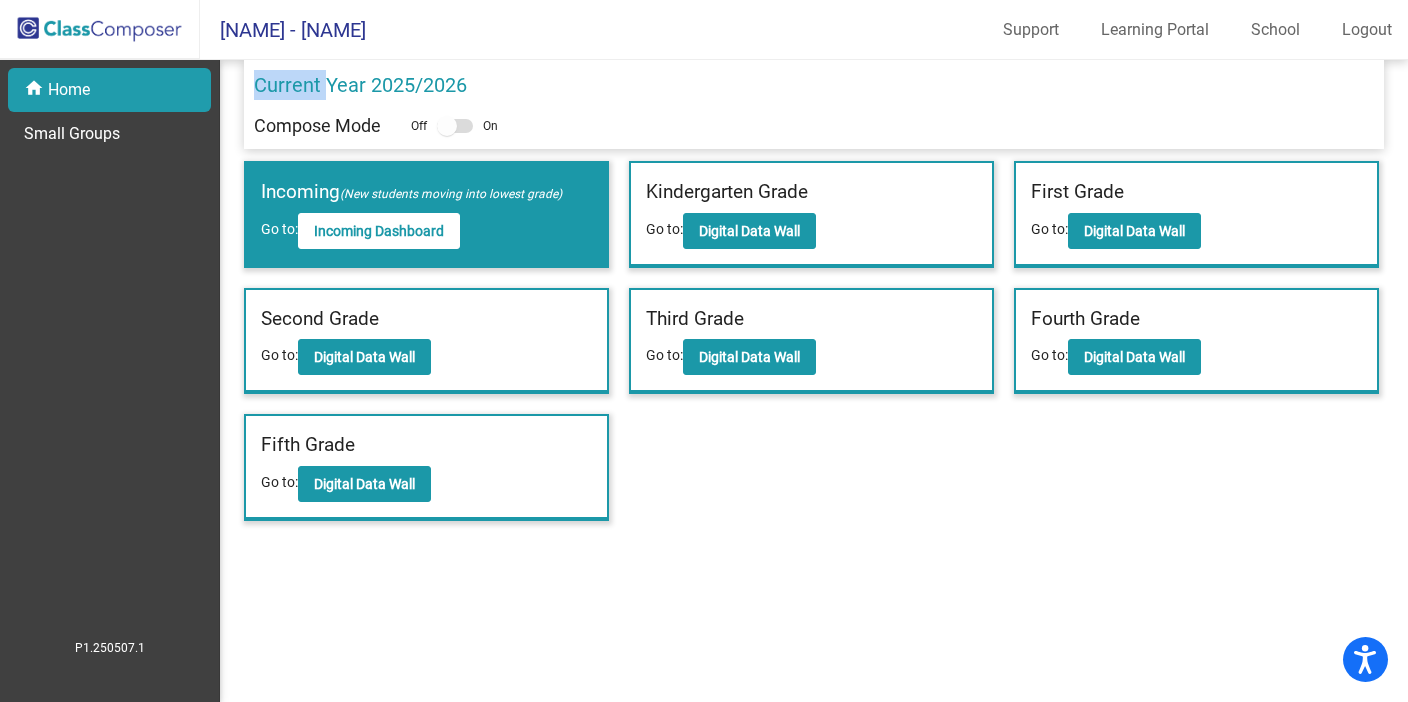 click on "Current Year 2025/2026" 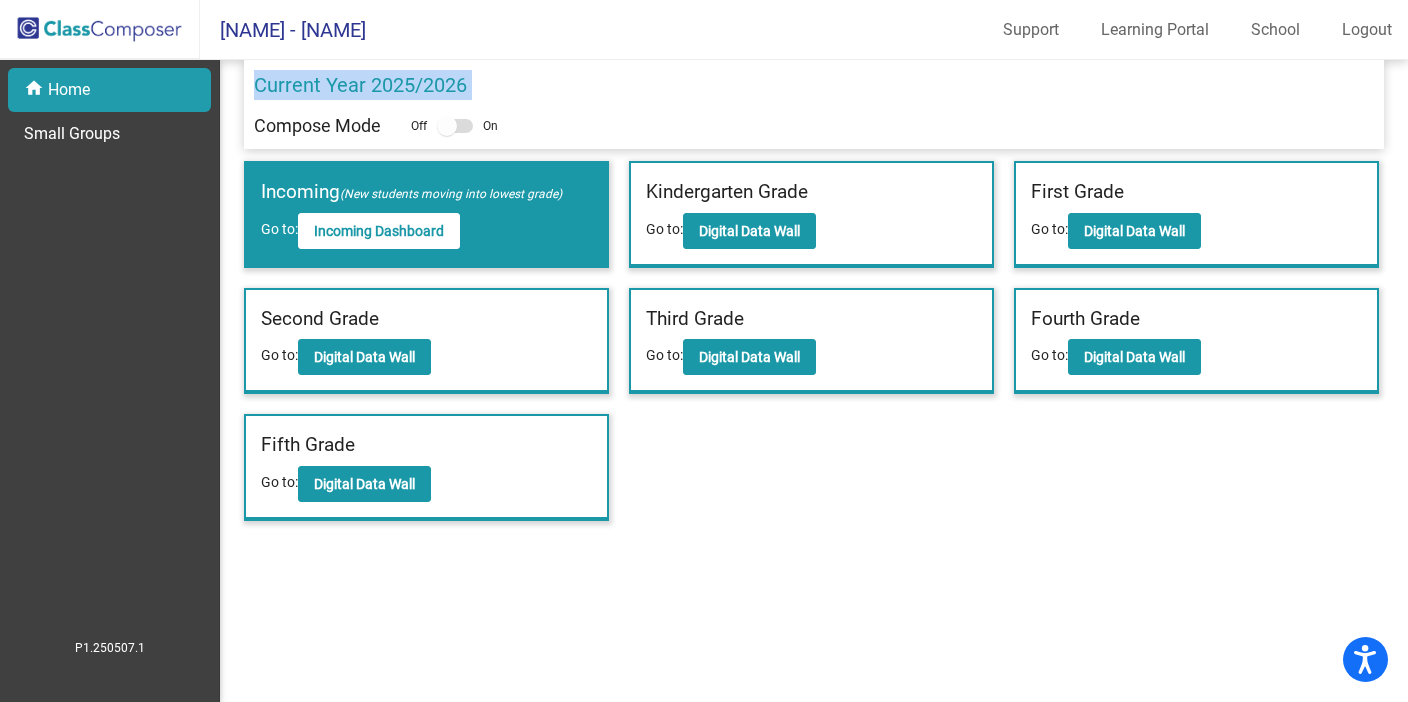 click on "Current Year 2025/2026" 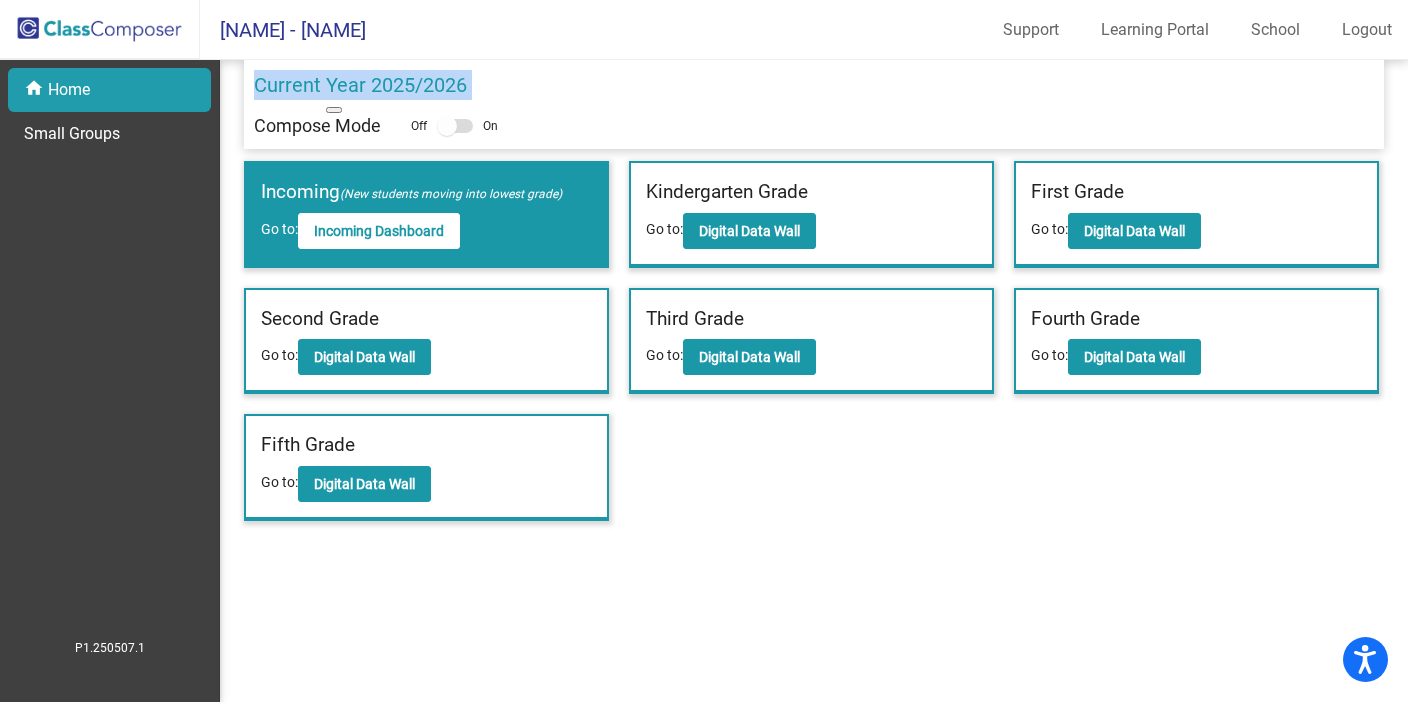 click on "Current Year 2025/2026" 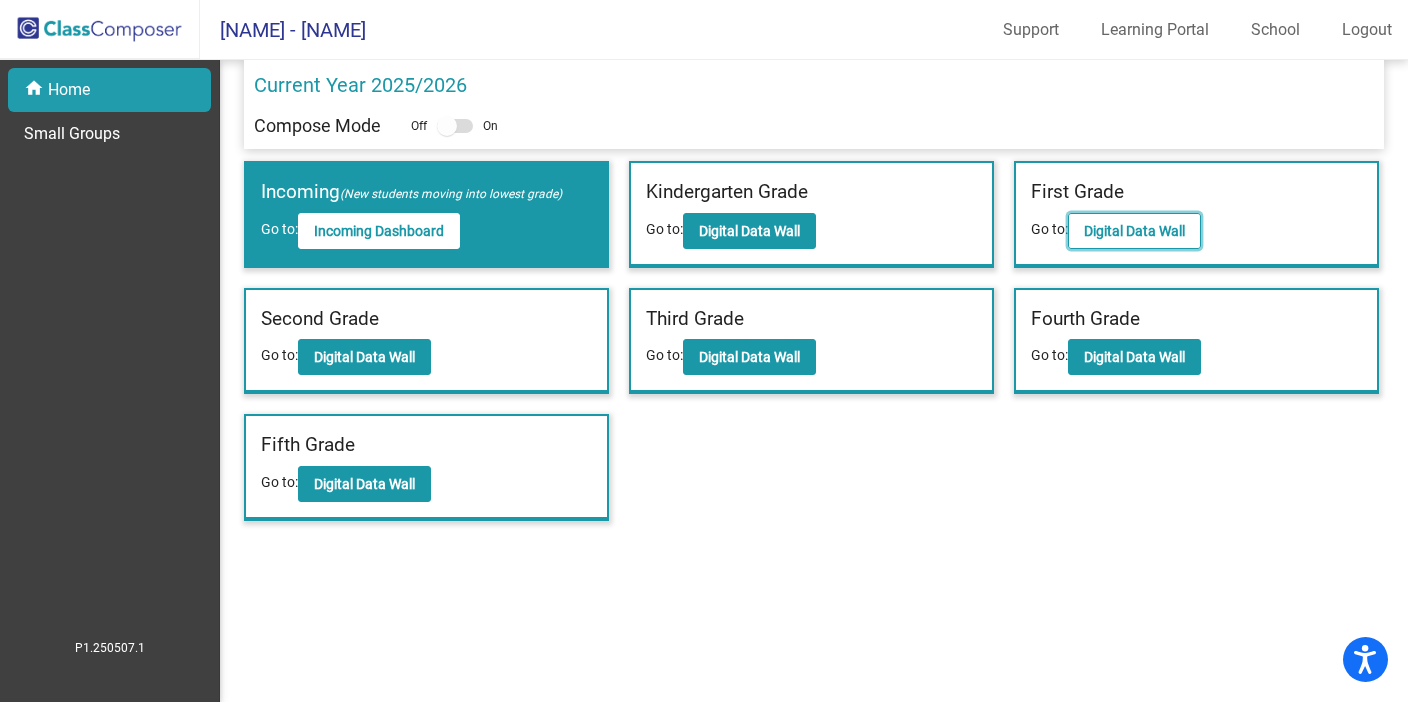 click on "Digital Data Wall" 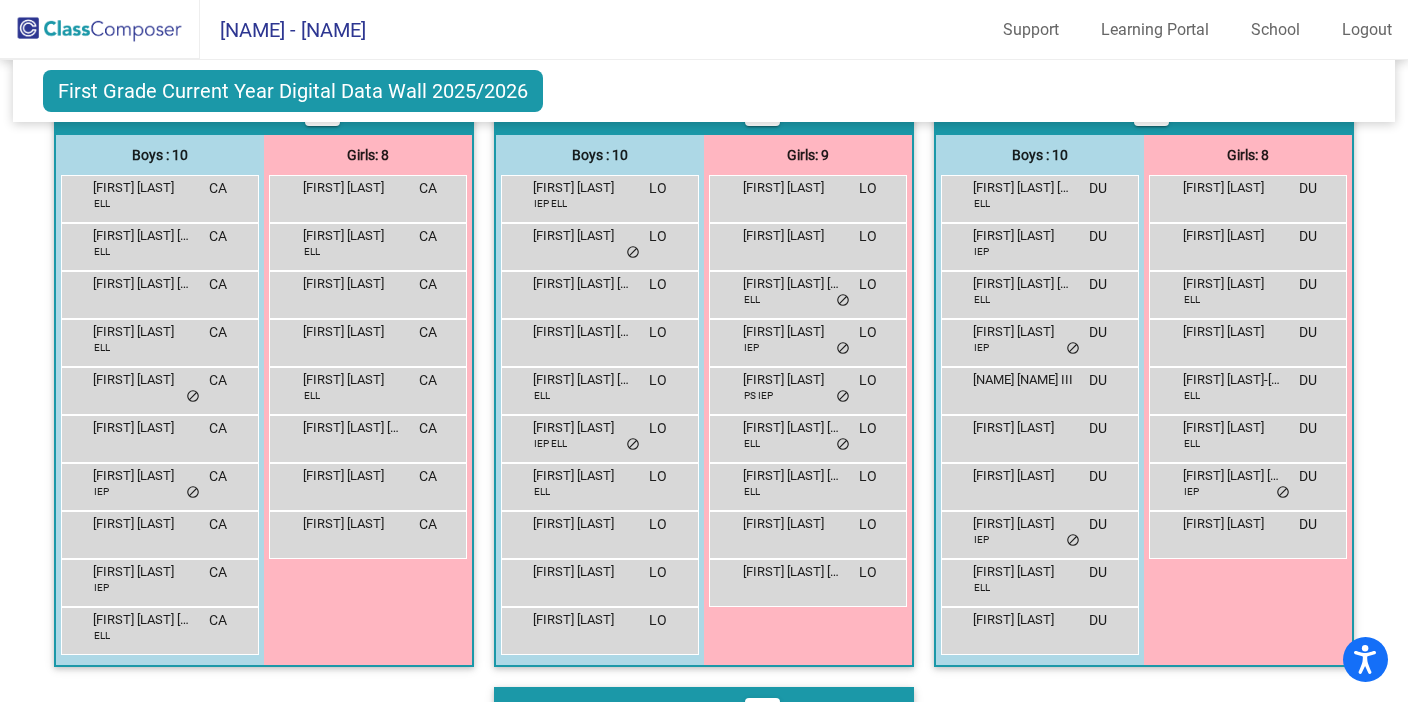 scroll, scrollTop: 430, scrollLeft: 0, axis: vertical 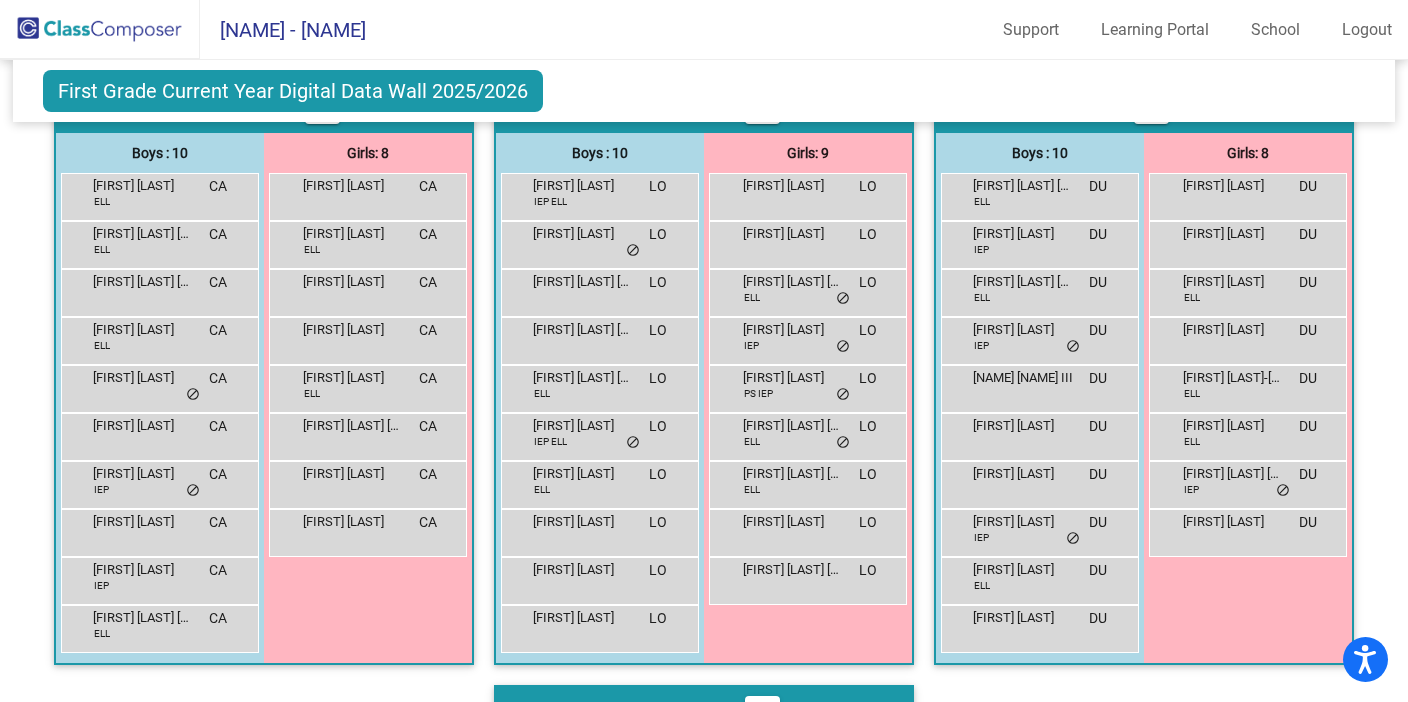 click on "First Grade Current Year Digital Data Wall 2025/2026  Add, Move, or Retain Students Off   On  Incoming   Digital Data Wall" 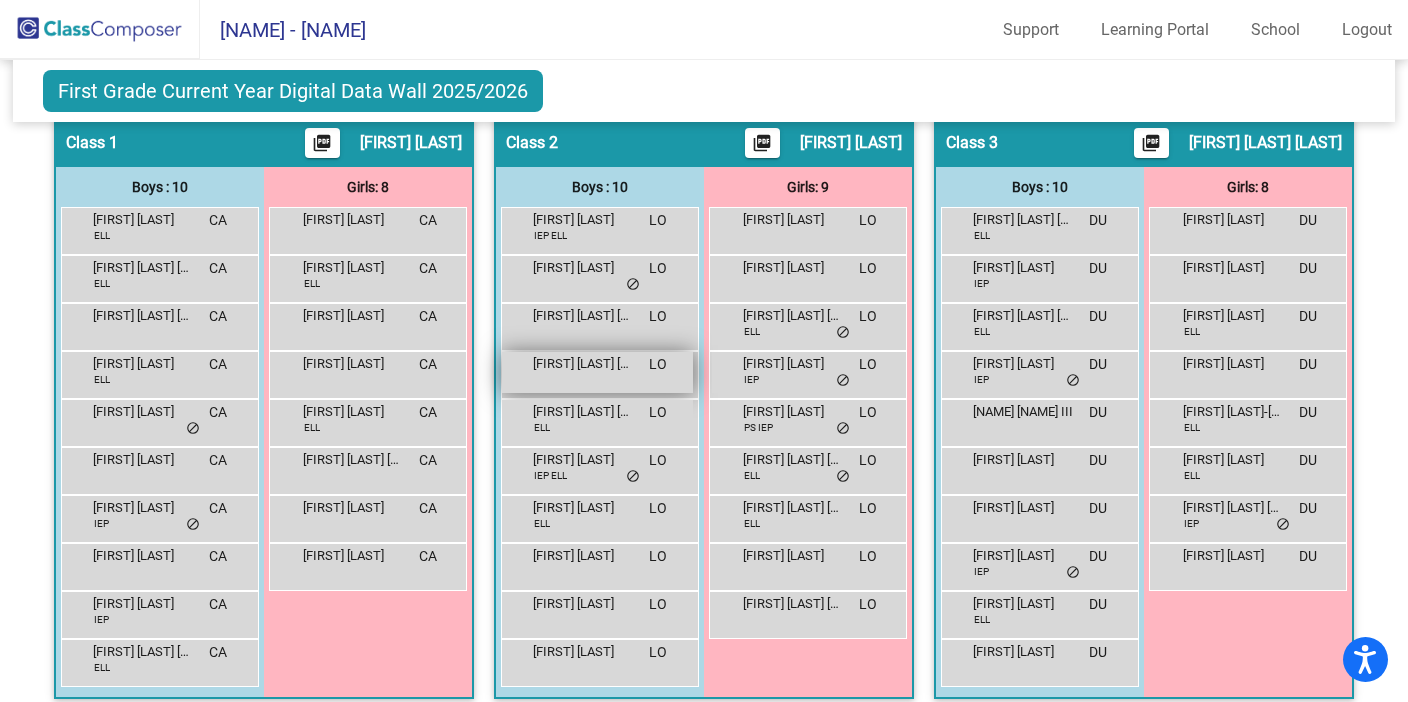 scroll, scrollTop: 398, scrollLeft: 0, axis: vertical 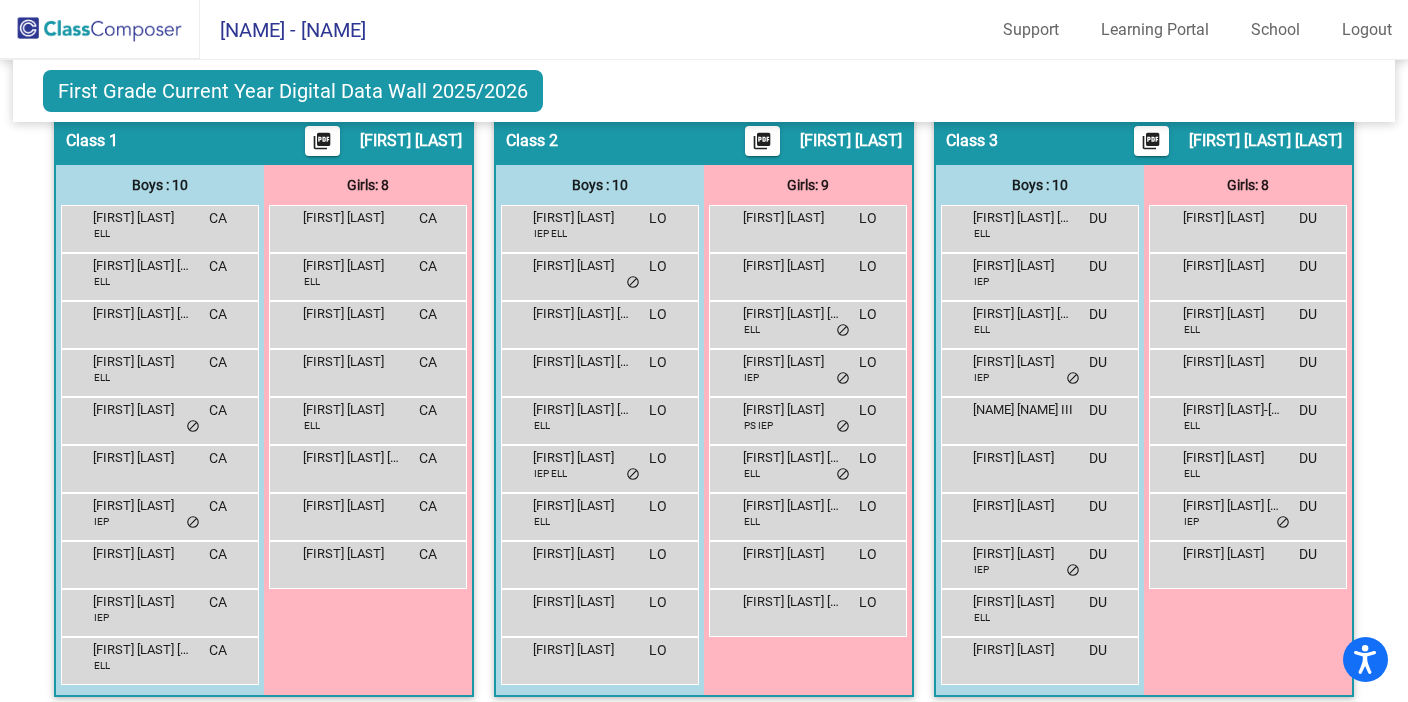 click on "Hallway   - Hallway Class  picture_as_pdf  Add Student  [FIRST] [LAST] Student Id  (Recommended)   Boy   Girl   Non Binary Add Close  Boys : 4  [FIRST] [LAST] lock do_not_disturb_alt [FIRST] [LAST] lock do_not_disturb_alt [FIRST] [LAST] ELL lock do_not_disturb_alt [FIRST] [LAST] IEP lock do_not_disturb_alt Girls: 10 [FIRST] [LAST] HAL lock do_not_disturb_alt [FIRST] [LAST] VL ELL lock do_not_disturb_alt [FIRST] [LAST] IEP lock do_not_disturb_alt [FIRST] [LAST] ELL lock do_not_disturb_alt [FIRST] [LAST] lock do_not_disturb_alt [FIRST] [LAST] ELL lock do_not_disturb_alt [FIRST] [LAST] lock do_not_disturb_alt [FIRST] [LAST] ELL lock do_not_disturb_alt [FIRST] [LAST] ELL lock do_not_disturb_alt [FIRST] [LAST] lock do_not_disturb_alt Class 1    picture_as_pdf [FIRST] [LAST]  Add Student  [FIRST] [LAST] Student Id  (Recommended)   Boy   Girl   Non Binary Add Close  Boys : 10  [FIRST] [LAST] ELL CA lock do_not_disturb_alt [FIRST] [LAST] ELL CA lock do_not_disturb_alt CA lock ELL" 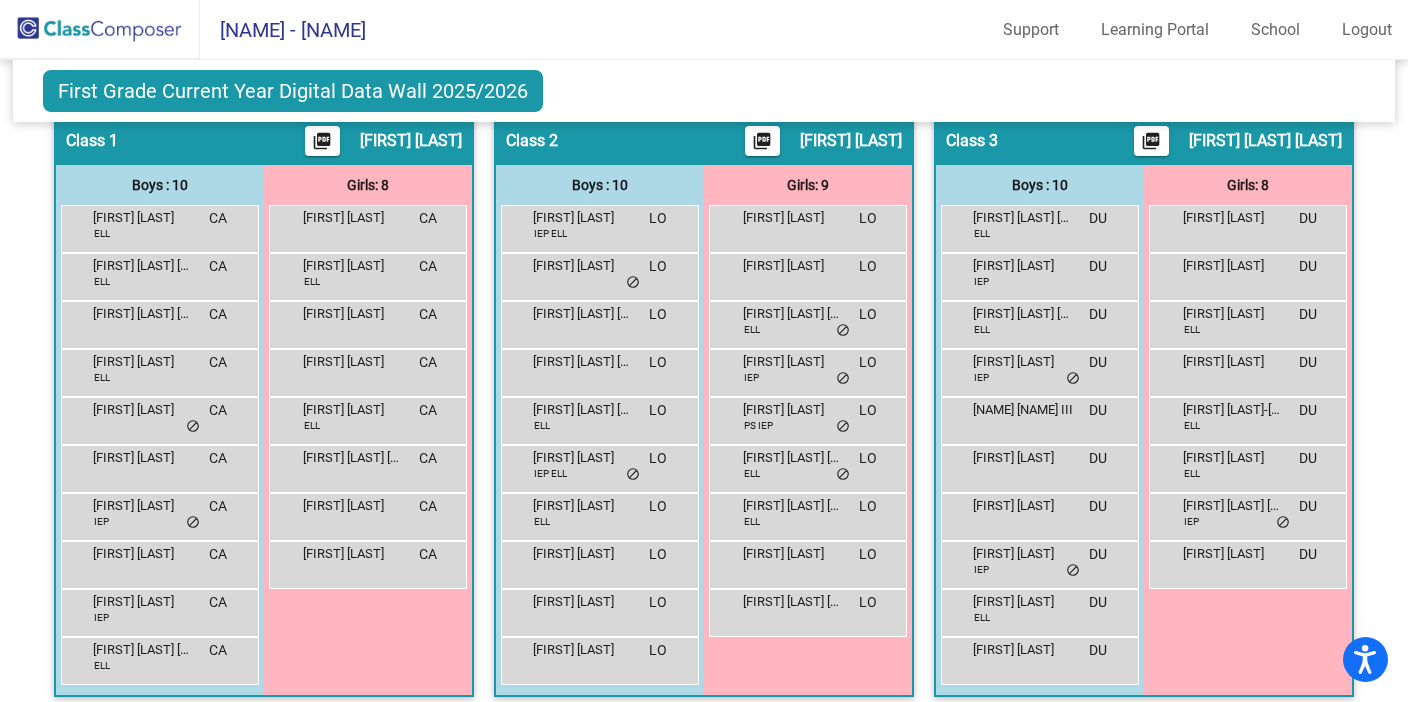 click on "First Grade Current Year Digital Data Wall 2025/2026  Add, Move, or Retain Students Off   On  Incoming   Digital Data Wall" 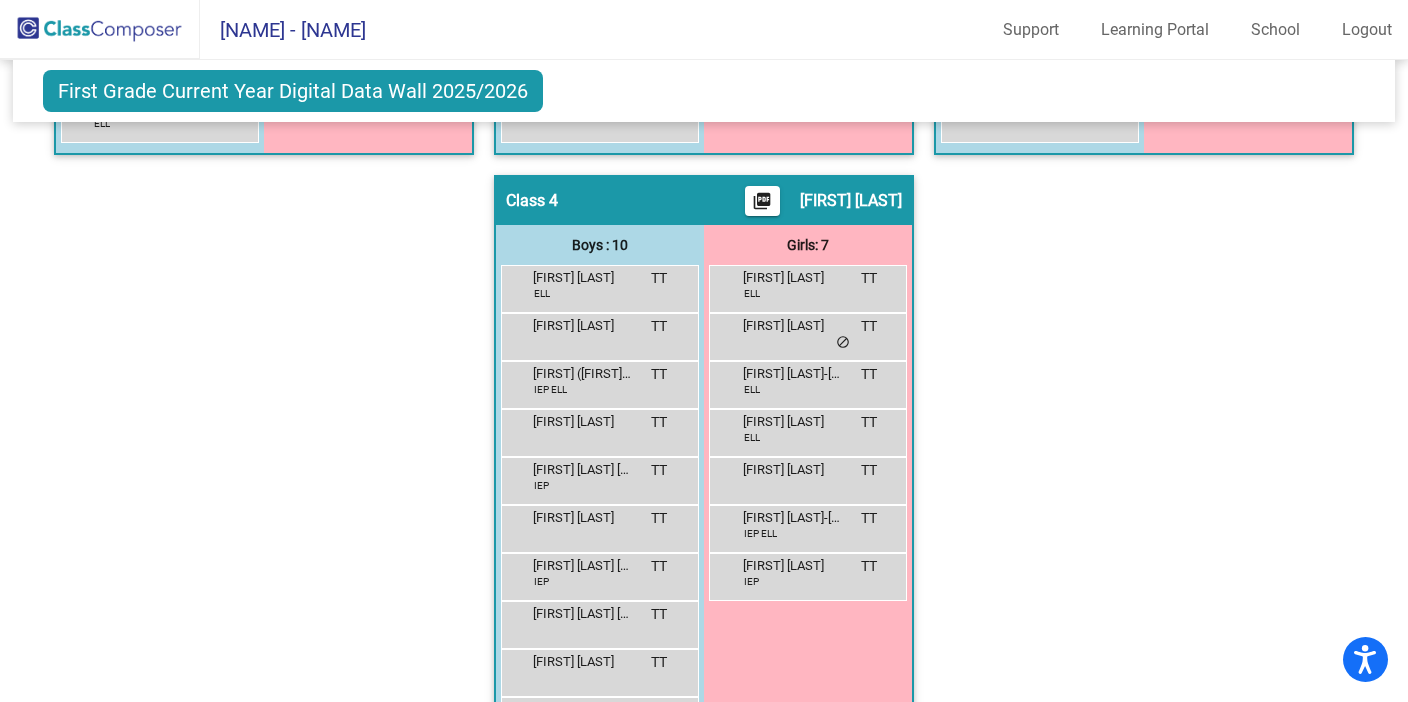 scroll, scrollTop: 947, scrollLeft: 0, axis: vertical 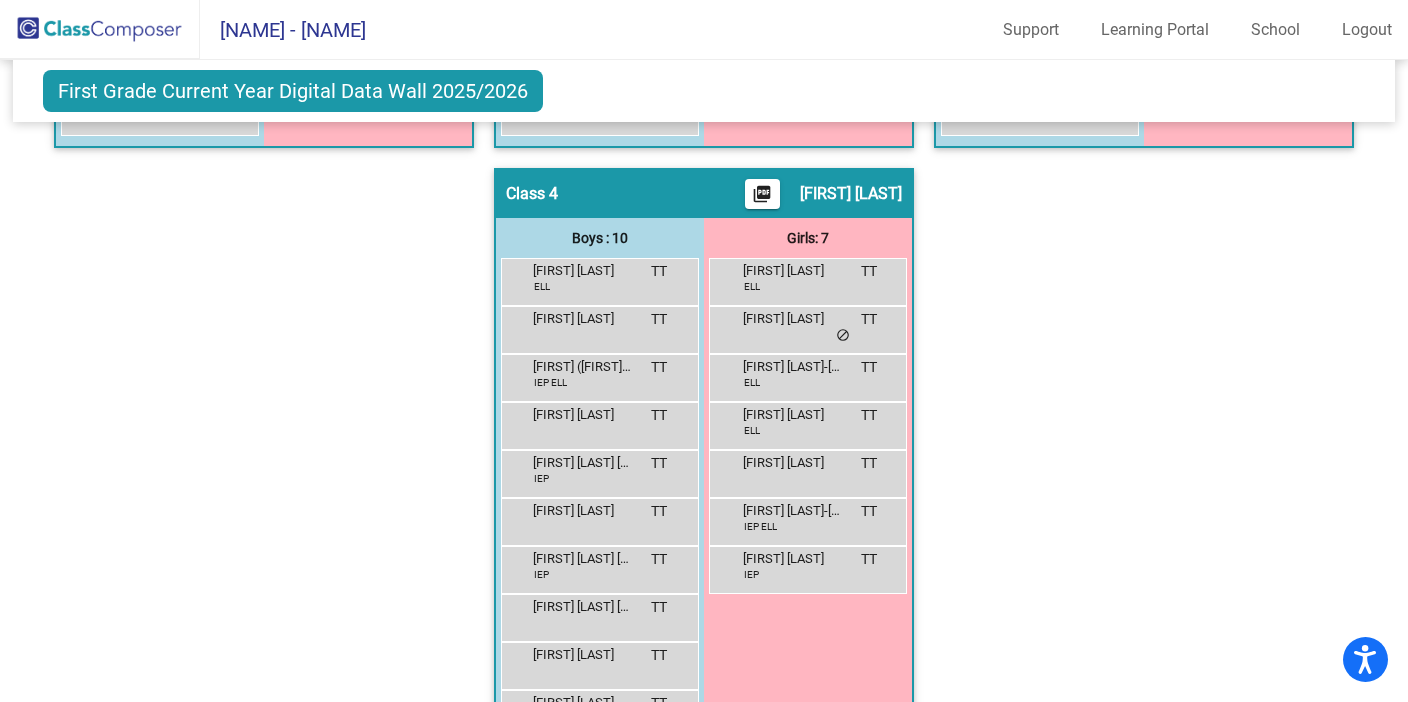 click on "Hallway   - Hallway Class  picture_as_pdf  Add Student  [FIRST] [LAST] Student Id  (Recommended)   Boy   Girl   Non Binary Add Close  Boys : 4  [FIRST] [LAST] lock do_not_disturb_alt [FIRST] [LAST] lock do_not_disturb_alt [FIRST] [LAST] ELL lock do_not_disturb_alt [FIRST] [LAST] IEP lock do_not_disturb_alt Girls: 10 [FIRST] [LAST] HAL lock do_not_disturb_alt [FIRST] [LAST] VL ELL lock do_not_disturb_alt [FIRST] [LAST] IEP lock do_not_disturb_alt [FIRST] [LAST] ELL lock do_not_disturb_alt [FIRST] [LAST] lock do_not_disturb_alt [FIRST] [LAST] ELL lock do_not_disturb_alt [FIRST] [LAST] lock do_not_disturb_alt [FIRST] [LAST] ELL lock do_not_disturb_alt [FIRST] [LAST] ELL lock do_not_disturb_alt [FIRST] [LAST] lock do_not_disturb_alt Class 1    picture_as_pdf [FIRST] [LAST]  Add Student  [FIRST] [LAST] Student Id  (Recommended)   Boy   Girl   Non Binary Add Close  Boys : 10  [FIRST] [LAST] ELL CA lock do_not_disturb_alt [FIRST] [LAST] ELL CA lock do_not_disturb_alt CA lock ELL" 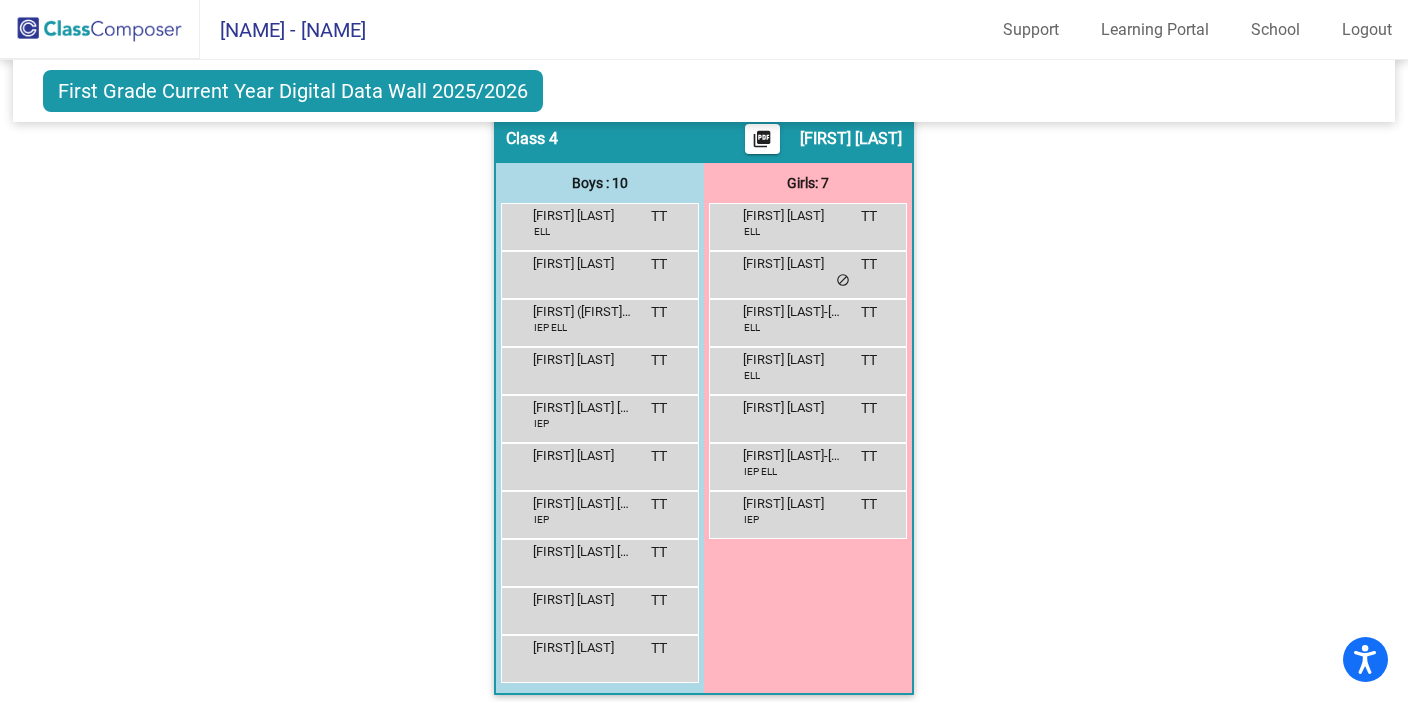 scroll, scrollTop: 1012, scrollLeft: 0, axis: vertical 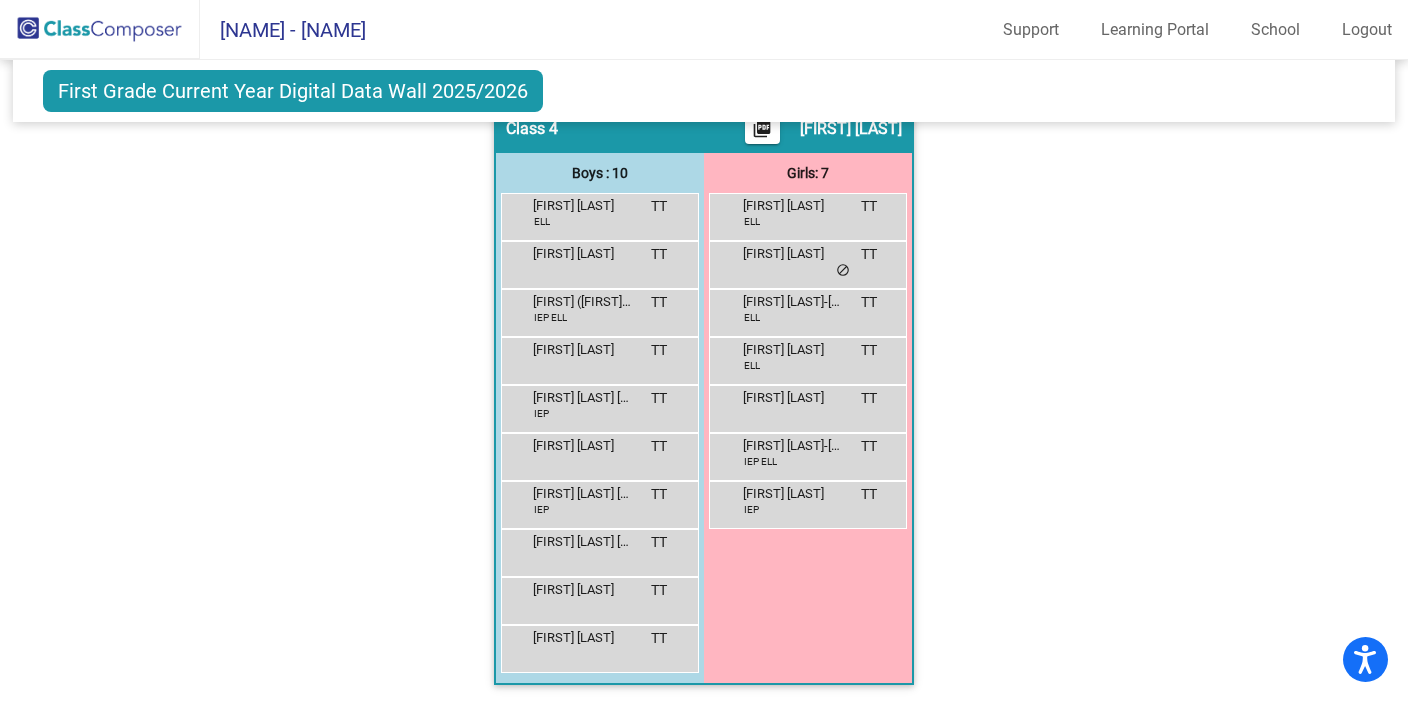 click on "Hallway   - Hallway Class  picture_as_pdf  Add Student  [FIRST] [LAST] Student Id  (Recommended)   Boy   Girl   Non Binary Add Close  Boys : 4  [FIRST] [LAST] lock do_not_disturb_alt [FIRST] [LAST] lock do_not_disturb_alt [FIRST] [LAST] ELL lock do_not_disturb_alt [FIRST] [LAST] IEP lock do_not_disturb_alt Girls: 10 [FIRST] [LAST] HAL lock do_not_disturb_alt [FIRST] [LAST] VL ELL lock do_not_disturb_alt [FIRST] [LAST] IEP lock do_not_disturb_alt [FIRST] [LAST] ELL lock do_not_disturb_alt [FIRST] [LAST] lock do_not_disturb_alt [FIRST] [LAST] ELL lock do_not_disturb_alt [FIRST] [LAST] lock do_not_disturb_alt [FIRST] [LAST] ELL lock do_not_disturb_alt [FIRST] [LAST] ELL lock do_not_disturb_alt [FIRST] [LAST] lock do_not_disturb_alt Class 1    picture_as_pdf [FIRST] [LAST]  Add Student  [FIRST] [LAST] Student Id  (Recommended)   Boy   Girl   Non Binary Add Close  Boys : 10  [FIRST] [LAST] ELL CA lock do_not_disturb_alt [FIRST] [LAST] ELL CA lock do_not_disturb_alt CA lock ELL" 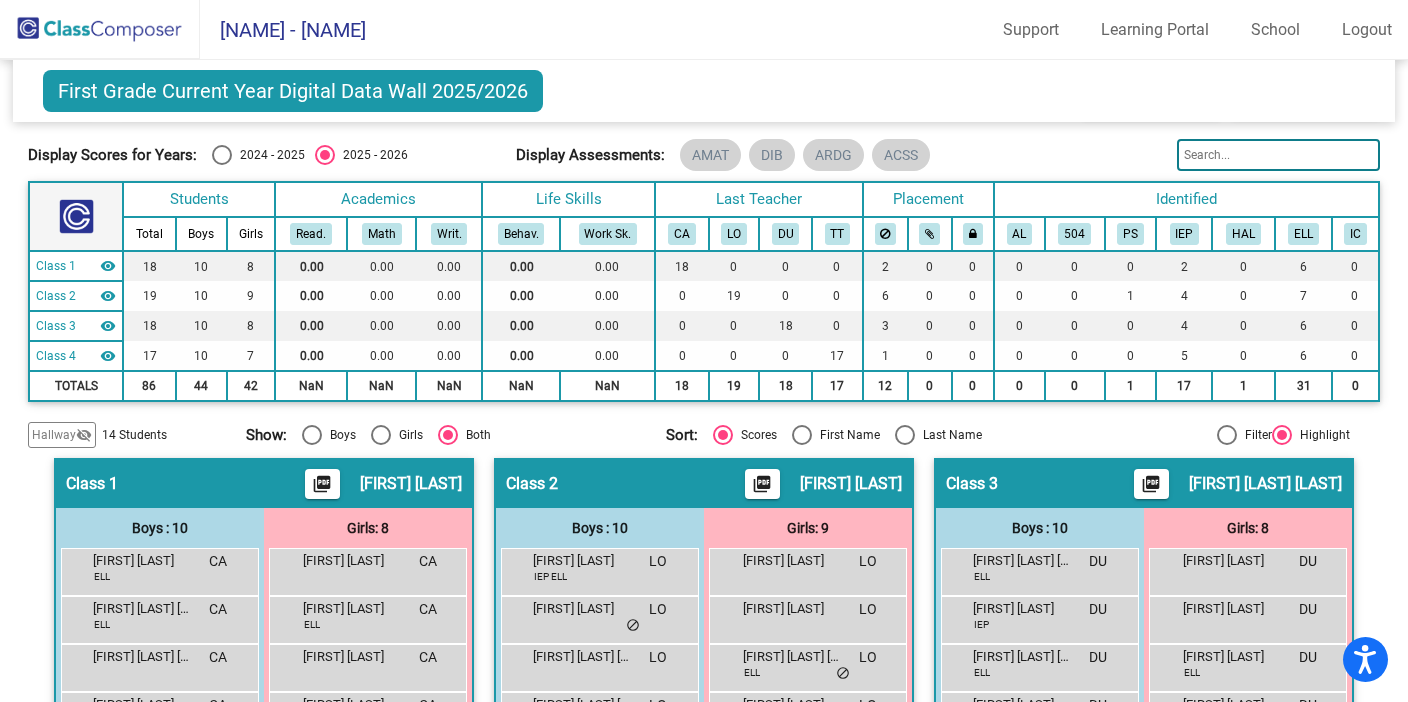 scroll, scrollTop: 0, scrollLeft: 0, axis: both 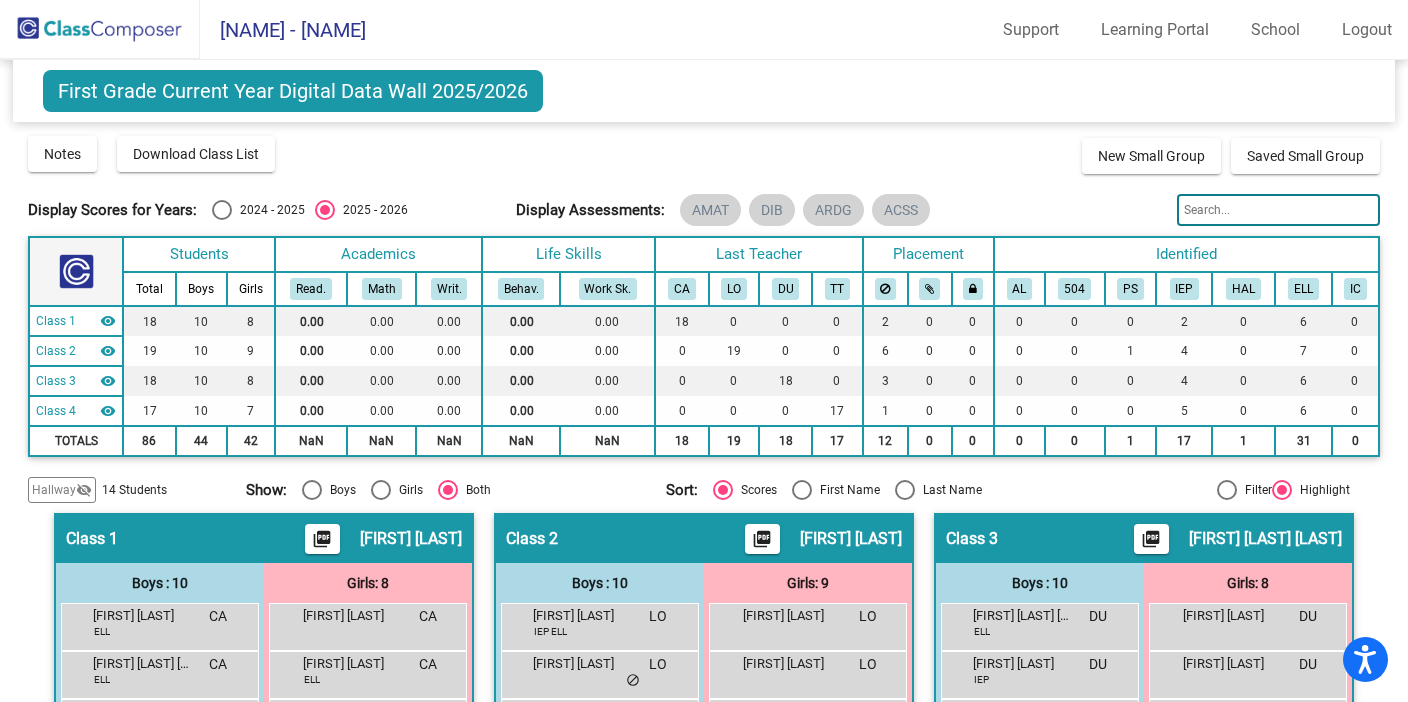 click 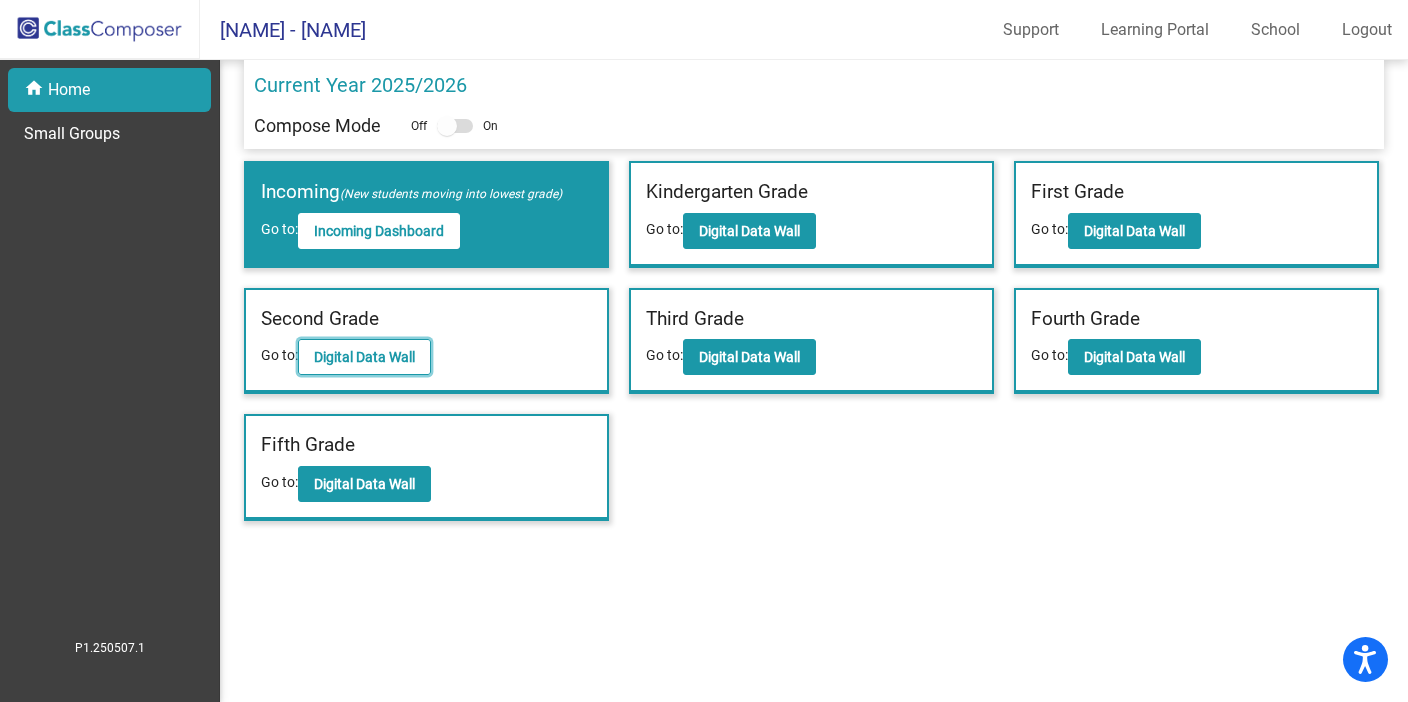 click on "Digital Data Wall" 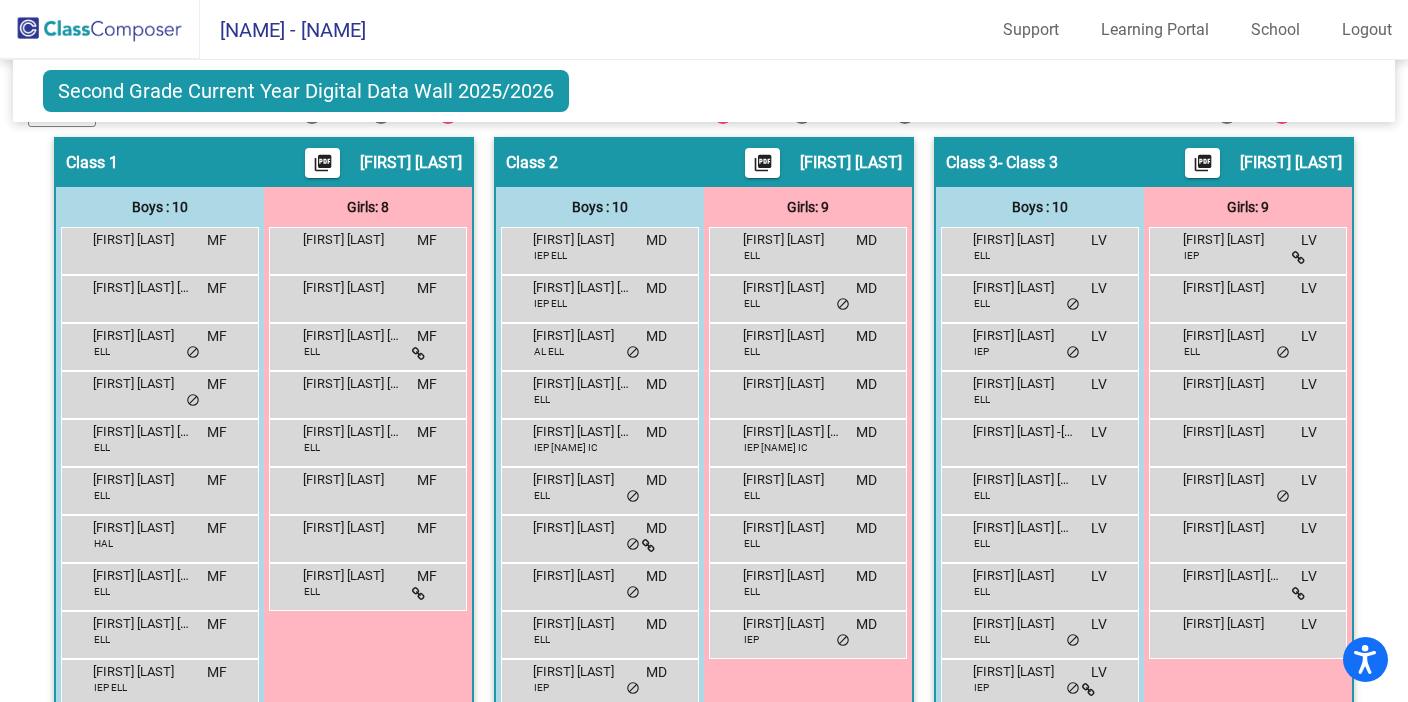 scroll, scrollTop: 388, scrollLeft: 0, axis: vertical 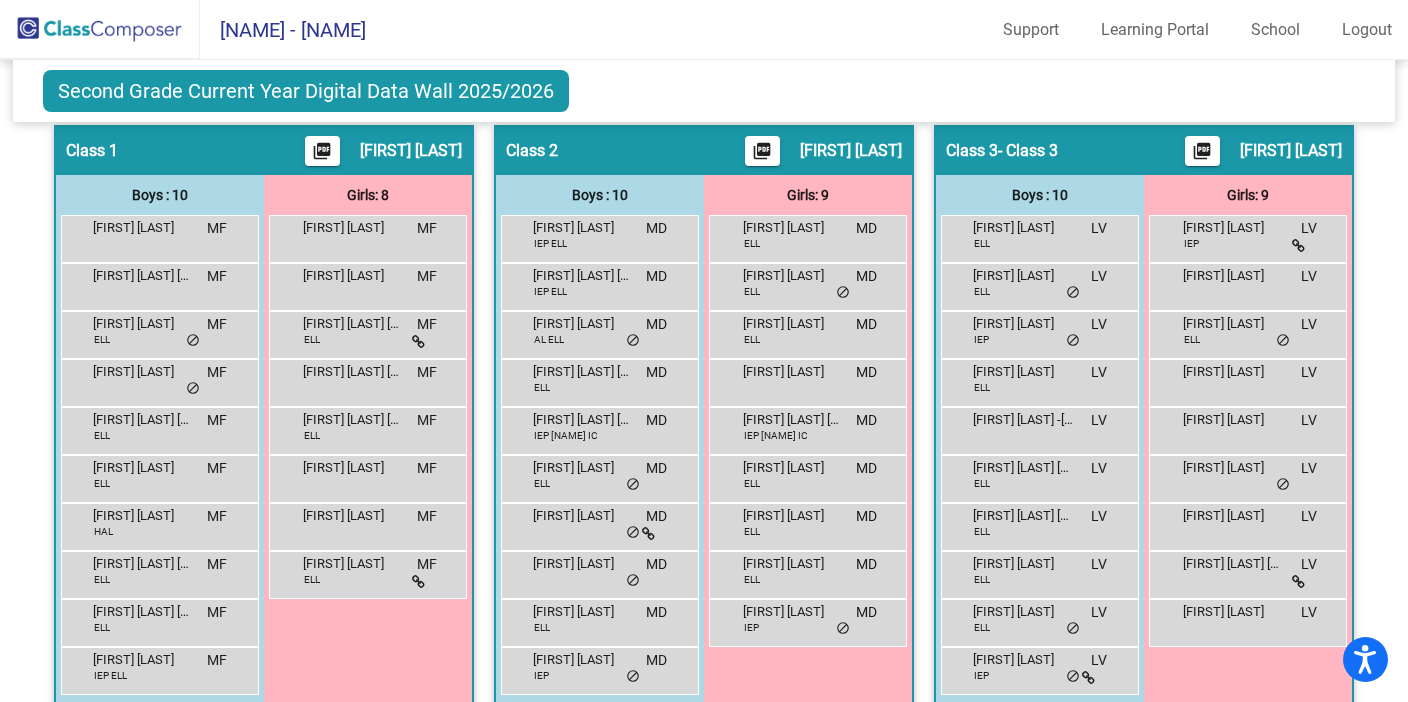click on "Northeast Elementary - [FIRST] [LAST] Portal School Logout" 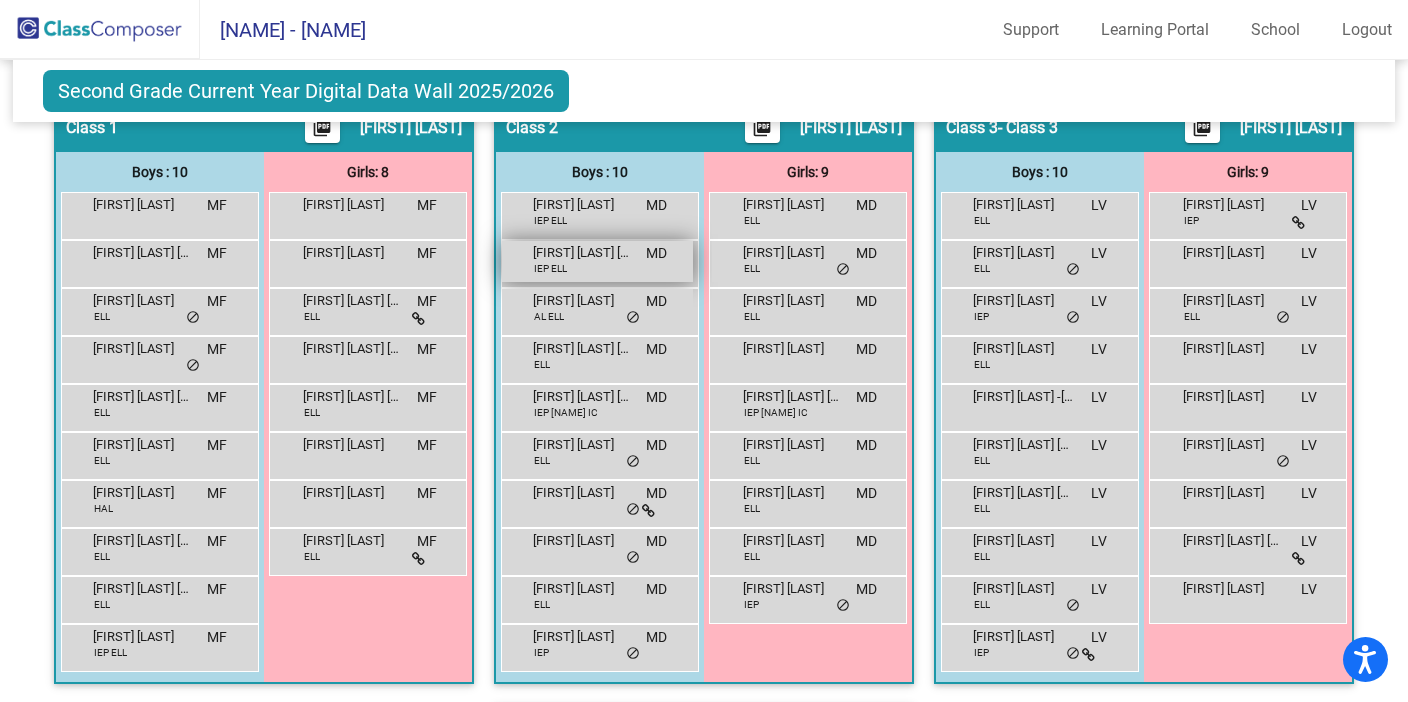 scroll, scrollTop: 412, scrollLeft: 0, axis: vertical 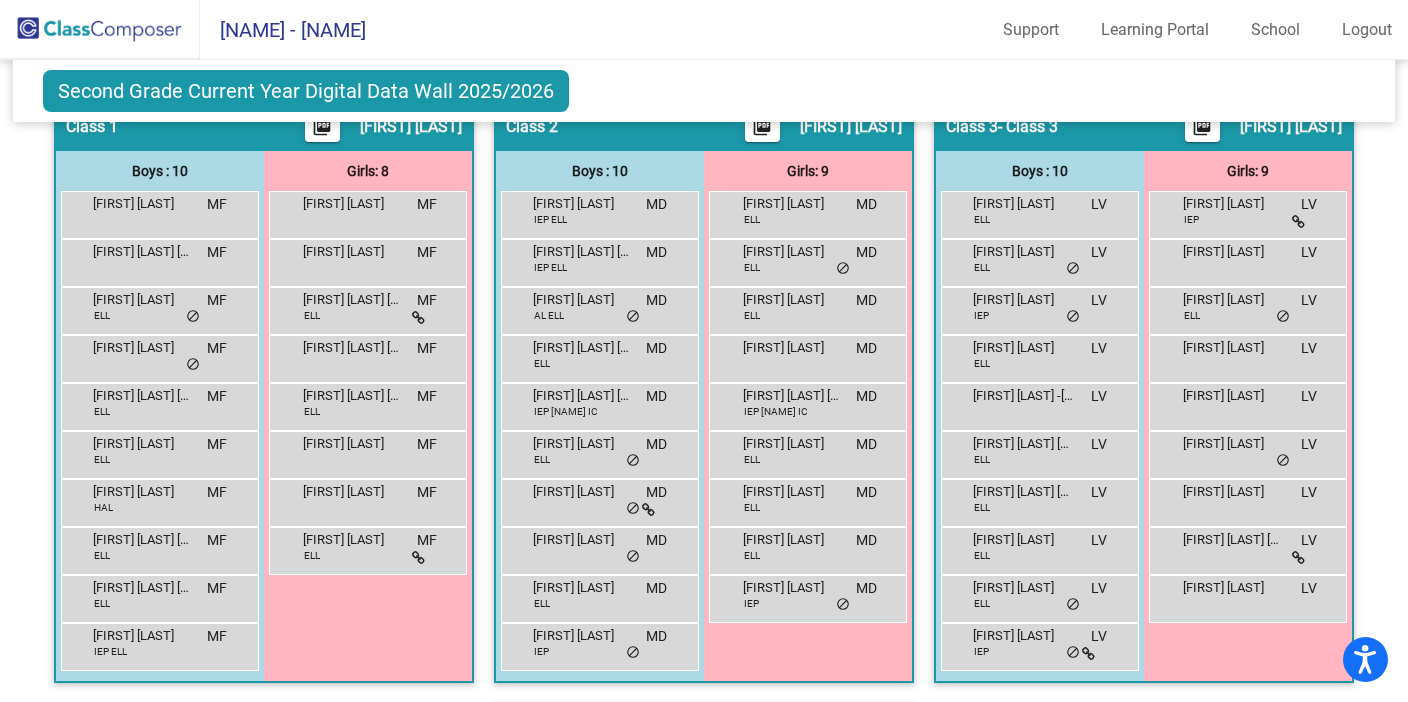 click on "Northeast Elementary - [FIRST] [LAST] Portal School Logout" 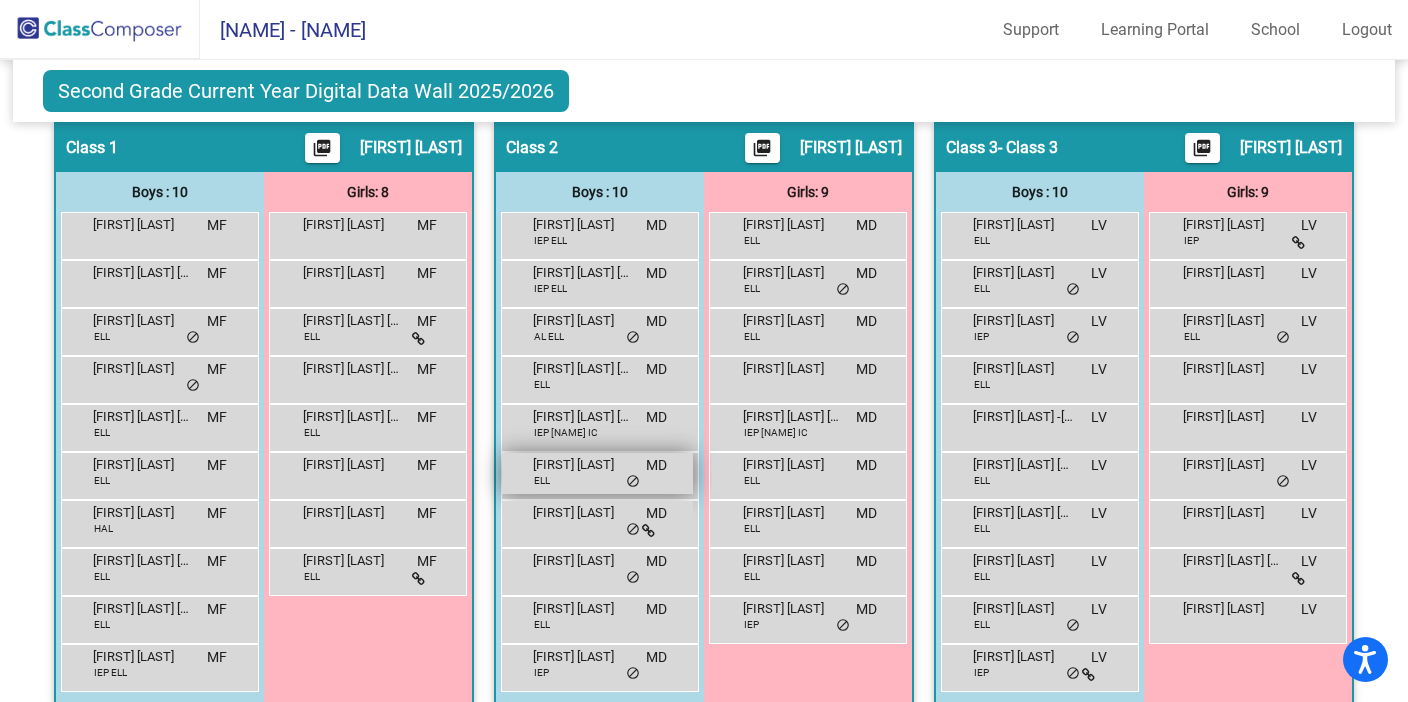 scroll, scrollTop: 400, scrollLeft: 0, axis: vertical 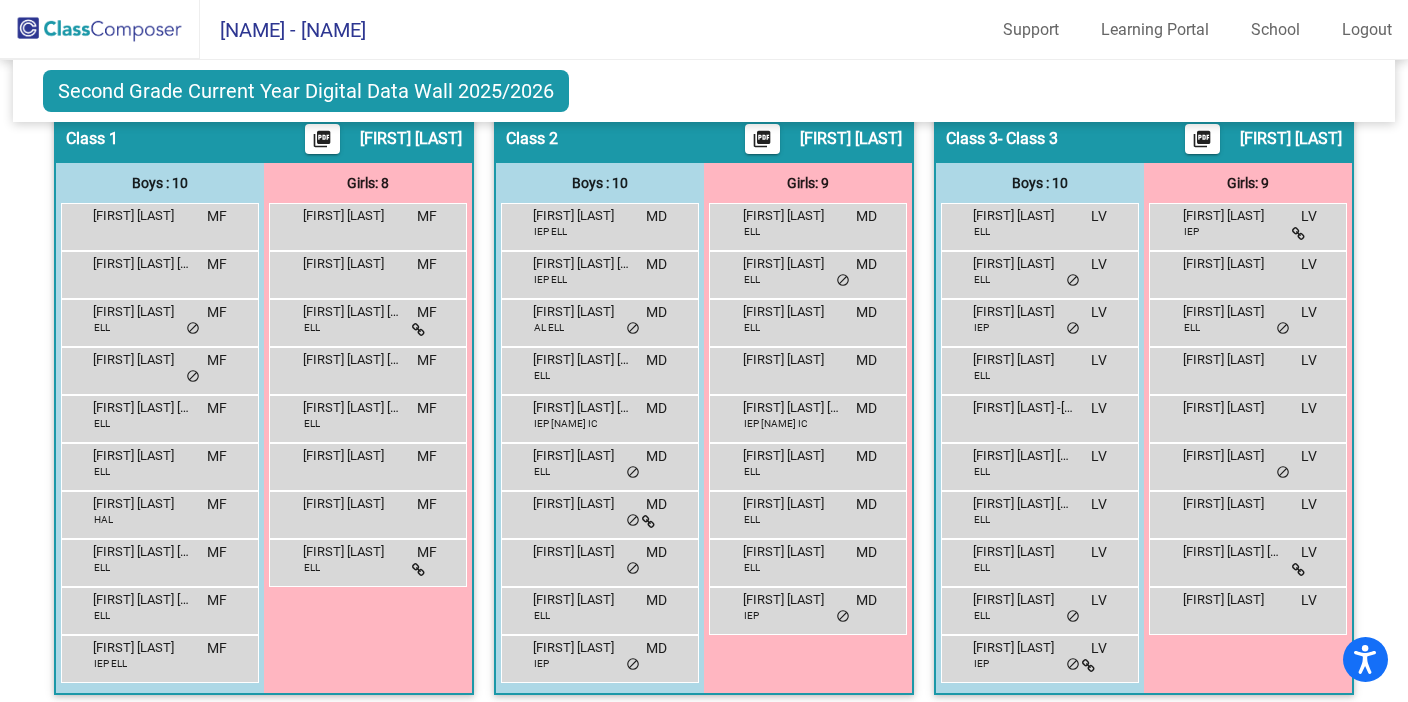 click on "Northeast Elementary - [FIRST] [LAST] Portal School Logout" 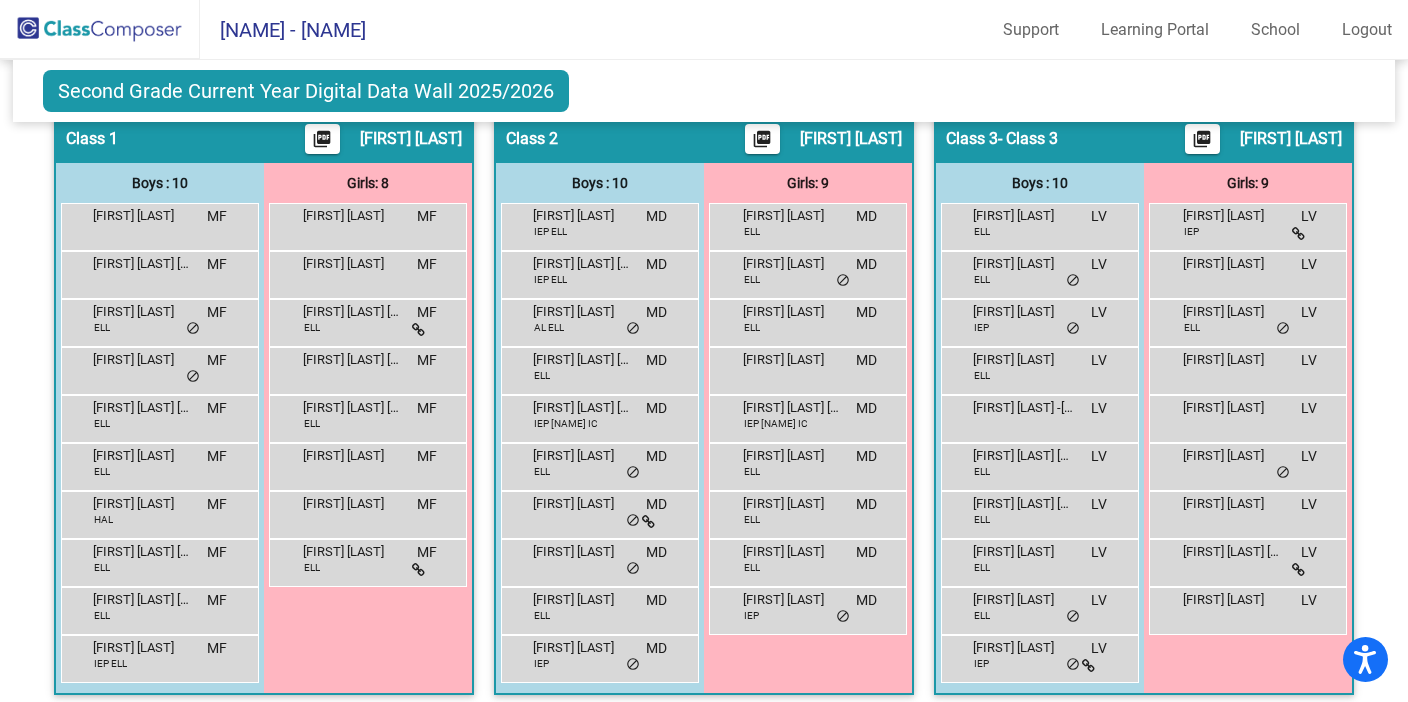 click on "Northeast Elementary - [FIRST] [LAST] Portal School Logout" 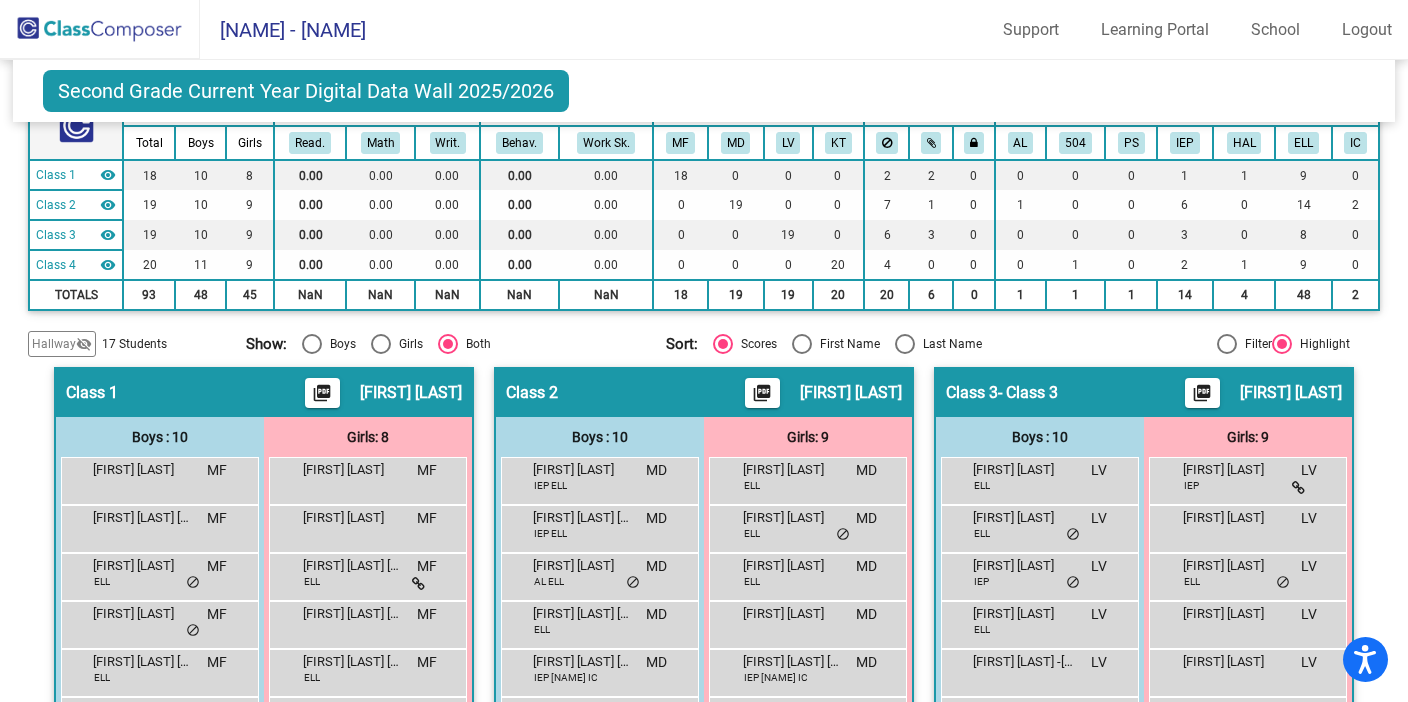 scroll, scrollTop: 0, scrollLeft: 0, axis: both 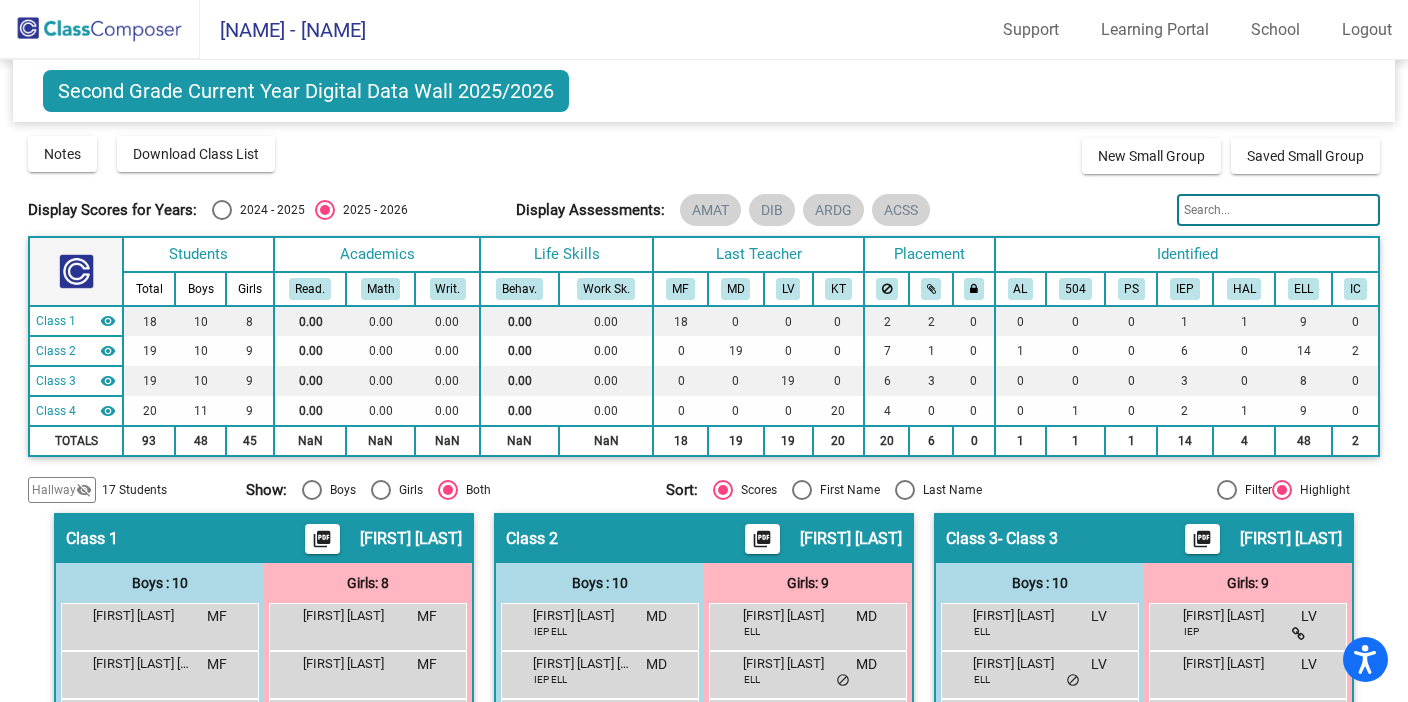 click 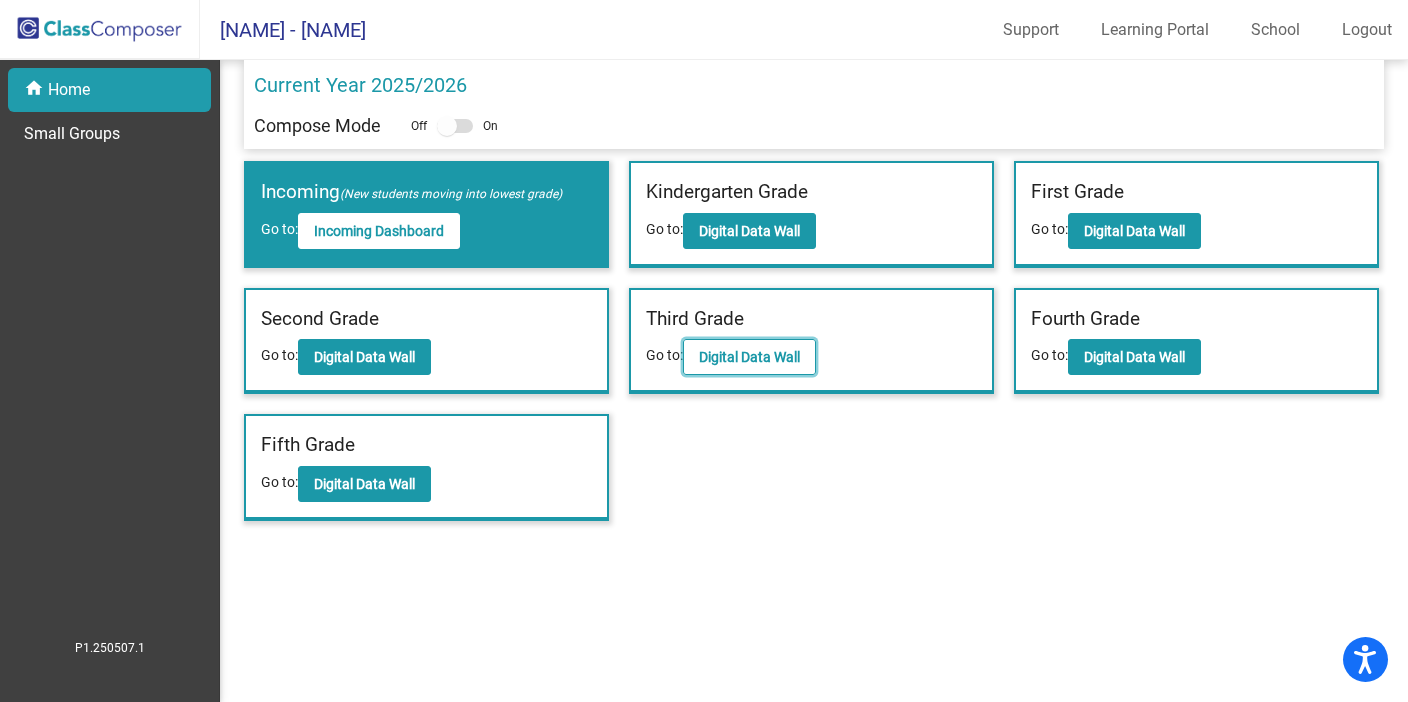 click on "Digital Data Wall" 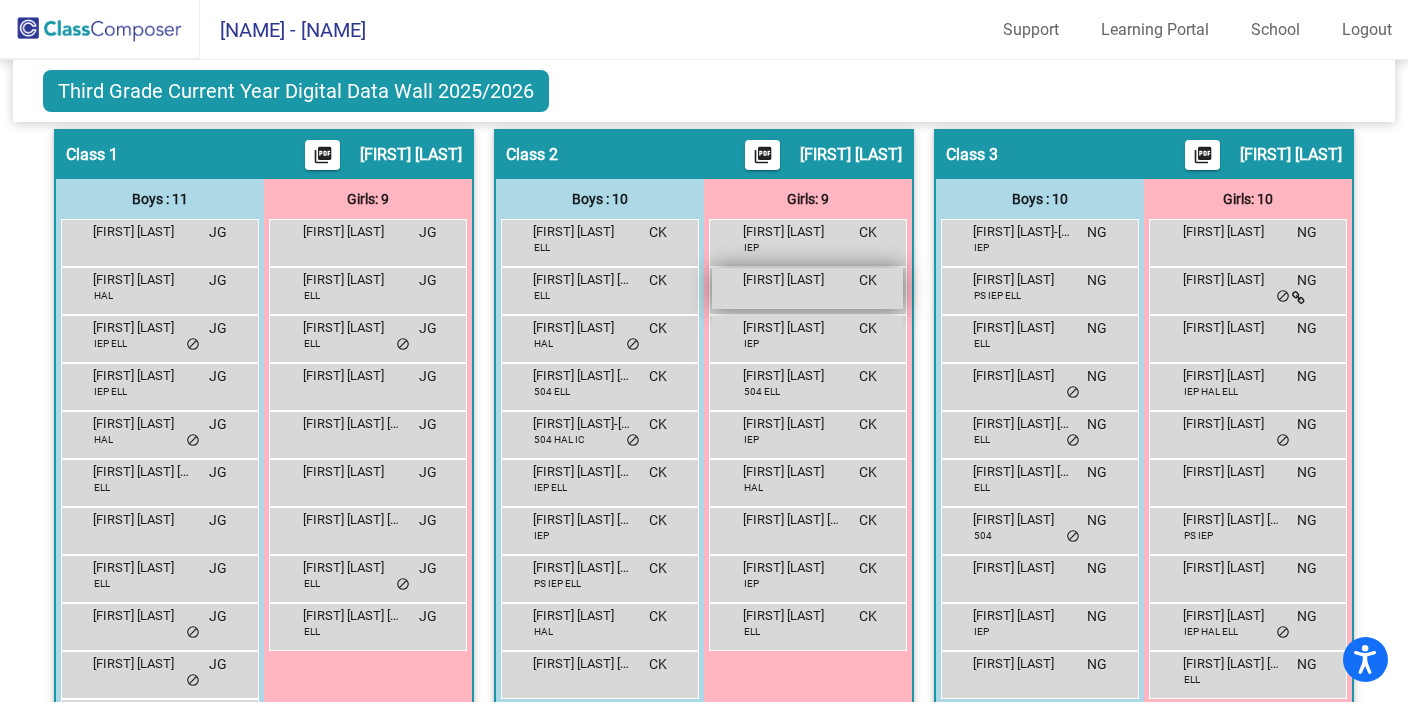 scroll, scrollTop: 392, scrollLeft: 0, axis: vertical 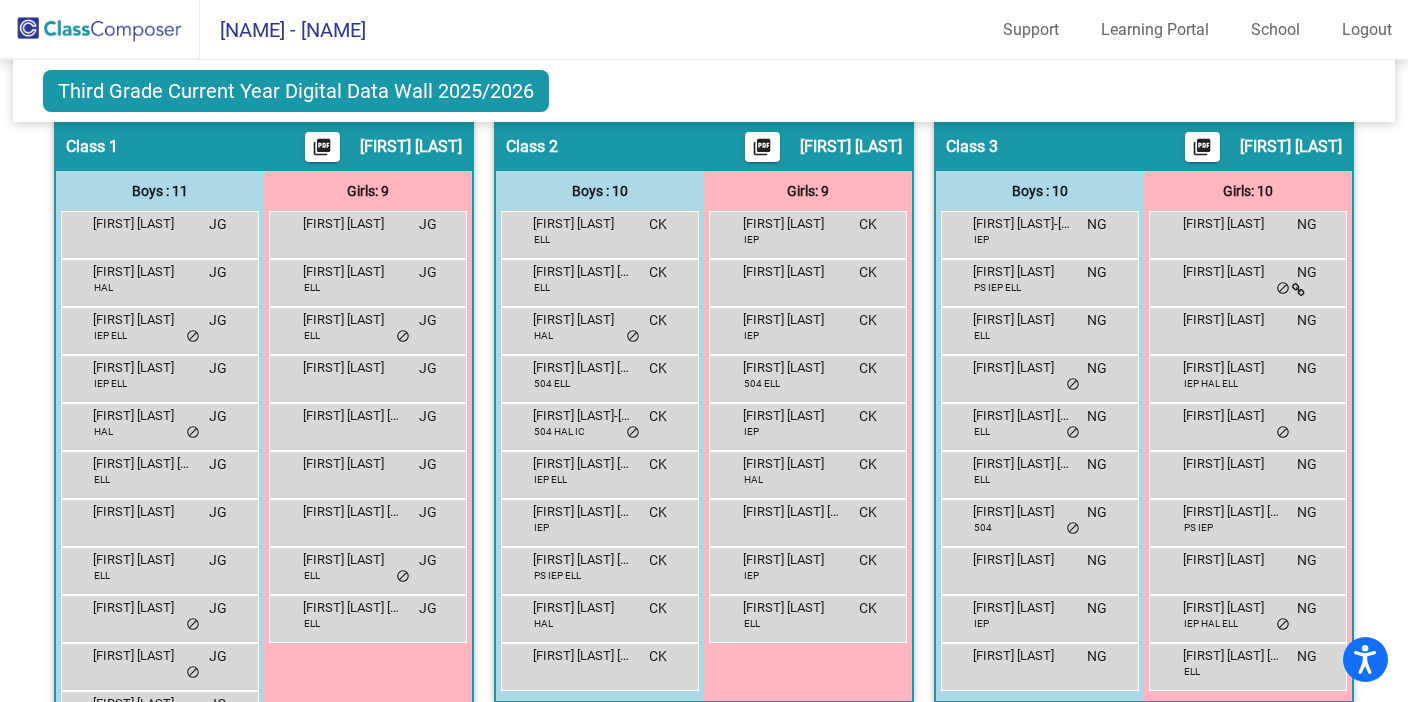 click on "Northeast Elementary - [FIRST] [LAST] Portal School Logout" 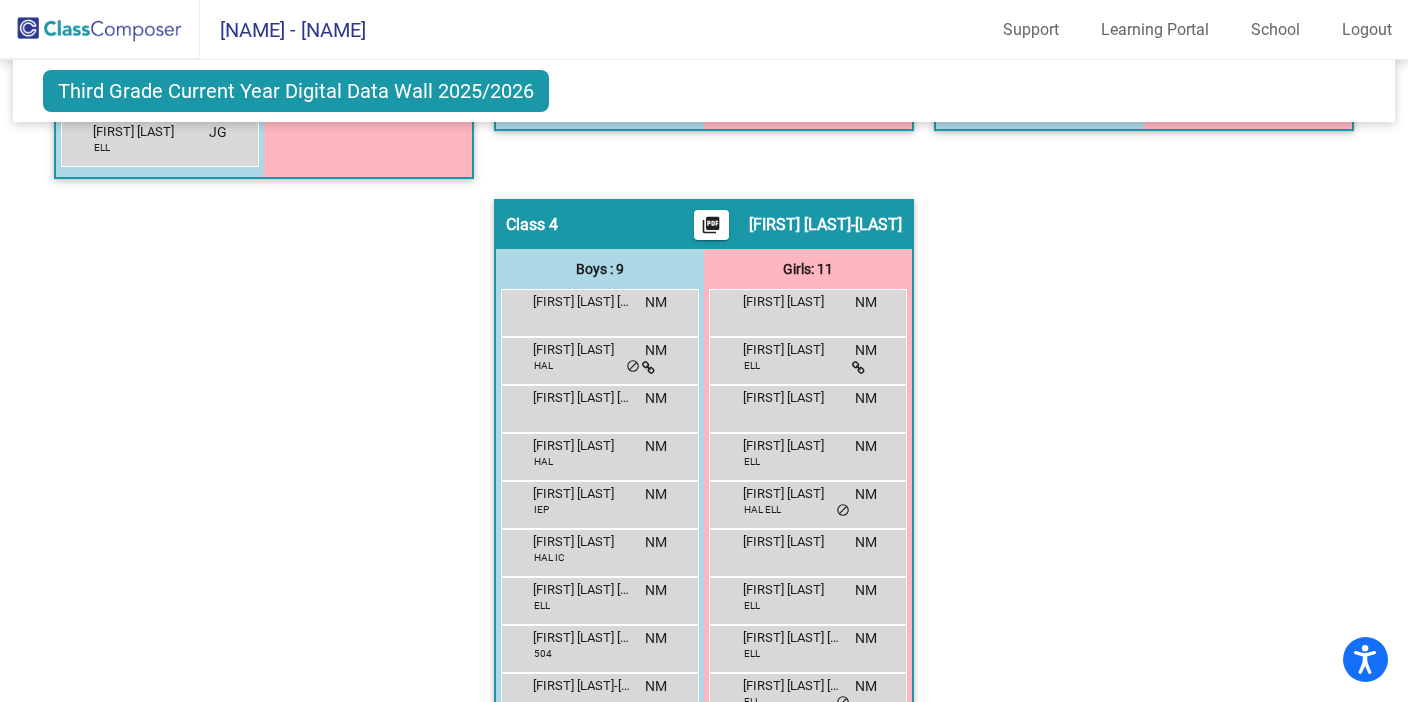scroll, scrollTop: 963, scrollLeft: 0, axis: vertical 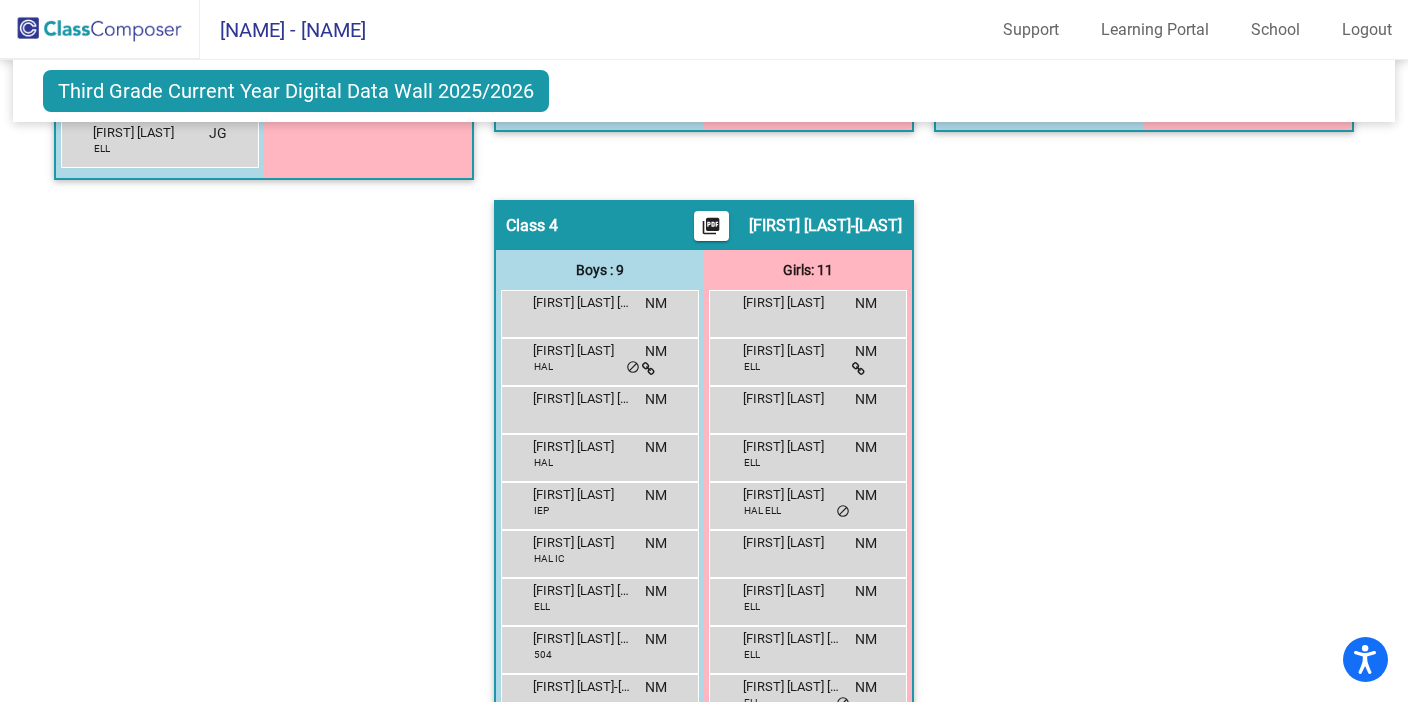 click on "Hallway   - Hallway Class  picture_as_pdf  Add Student  [FIRST] [LAST] Student Id  (Recommended)   Boy   Girl   Non Binary Add Close  Boys : 8  [FIRST] [LAST]-[LAST] lock do_not_disturb_alt [FIRST] [LAST] VL lock do_not_disturb_alt [FIRST] [LAST] IEP ELL lock do_not_disturb_alt [FIRST] [LAST] lock do_not_disturb_alt [FIRST] [LAST] lock do_not_disturb_alt [FIRST] [LAST] lock do_not_disturb_alt [FIRST] [LAST] VL ELL lock do_not_disturb_alt Girls: 14 [FIRST] [LAST] lock do_not_disturb_alt [FIRST] [LAST] lock do_not_disturb_alt [FIRST] [LAST] VL lock do_not_disturb_alt [FIRST] [LAST] lock do_not_disturb_alt [FIRST] [LAST] 504 lock do_not_disturb_alt [FIRST] [LAST] ELL lock do_not_disturb_alt [FIRST] [LAST] lock do_not_disturb_alt [FIRST] [LAST] ELL lock do_not_disturb_alt [FIRST] [LAST], [LAST] lock do_not_disturb_alt [FIRST] [LAST] ELL lock do_not_disturb_alt [FIRST] [LAST] ELL lock do_not_disturb_alt [FIRST] [LAST] [LAST] lock do_not_disturb_alt ELL" 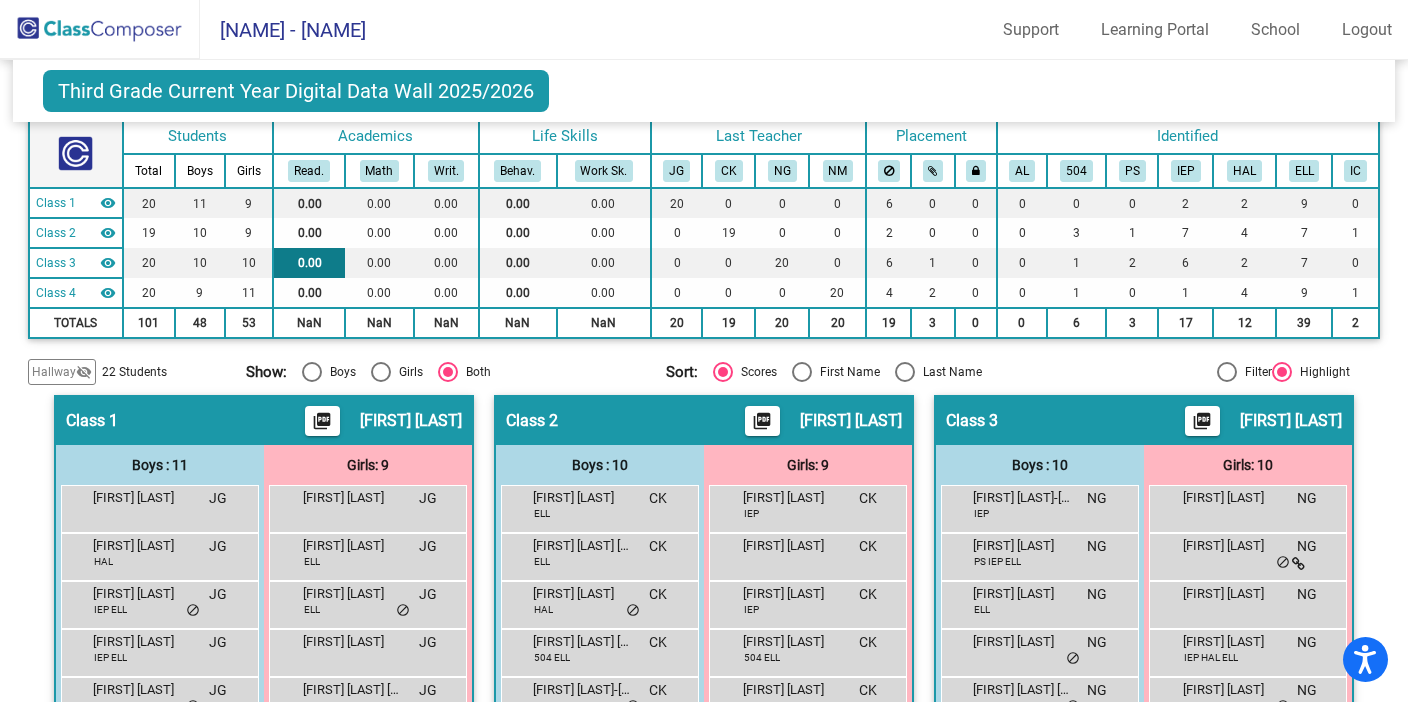 scroll, scrollTop: 111, scrollLeft: 0, axis: vertical 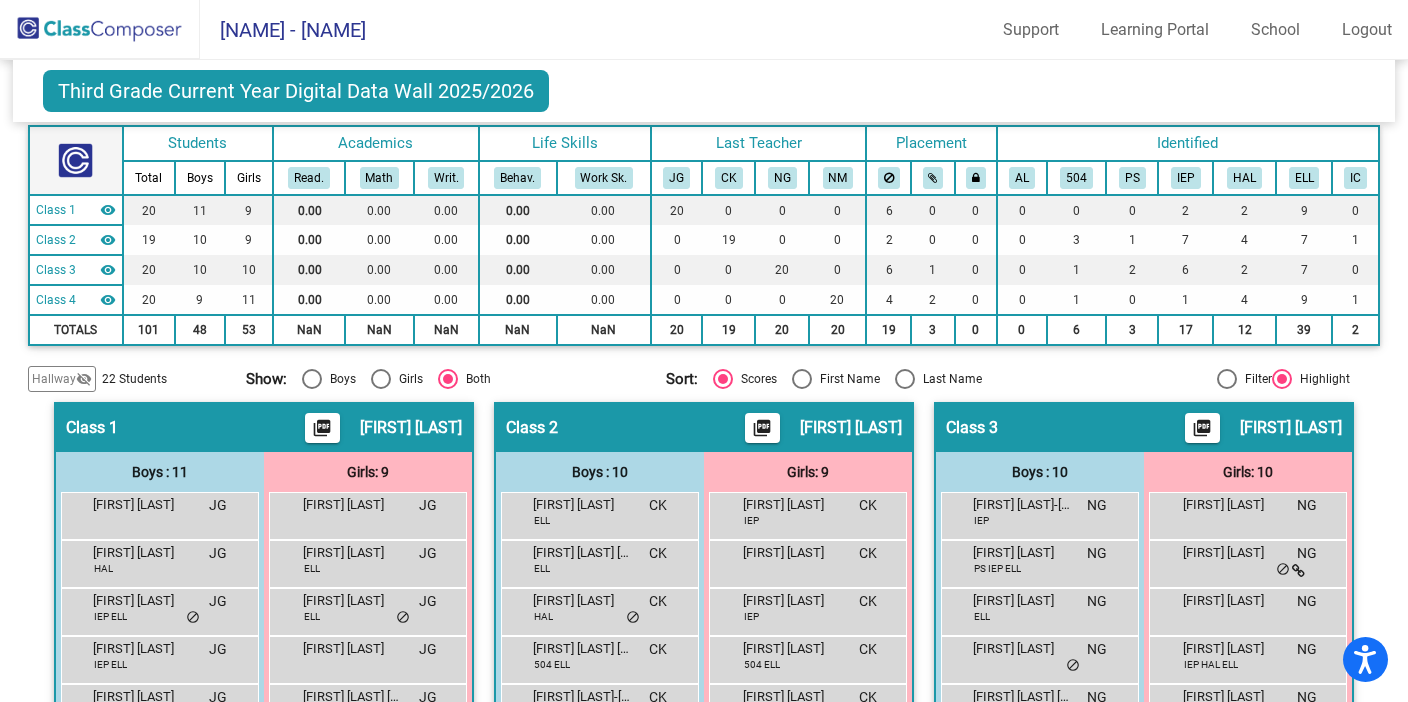 click 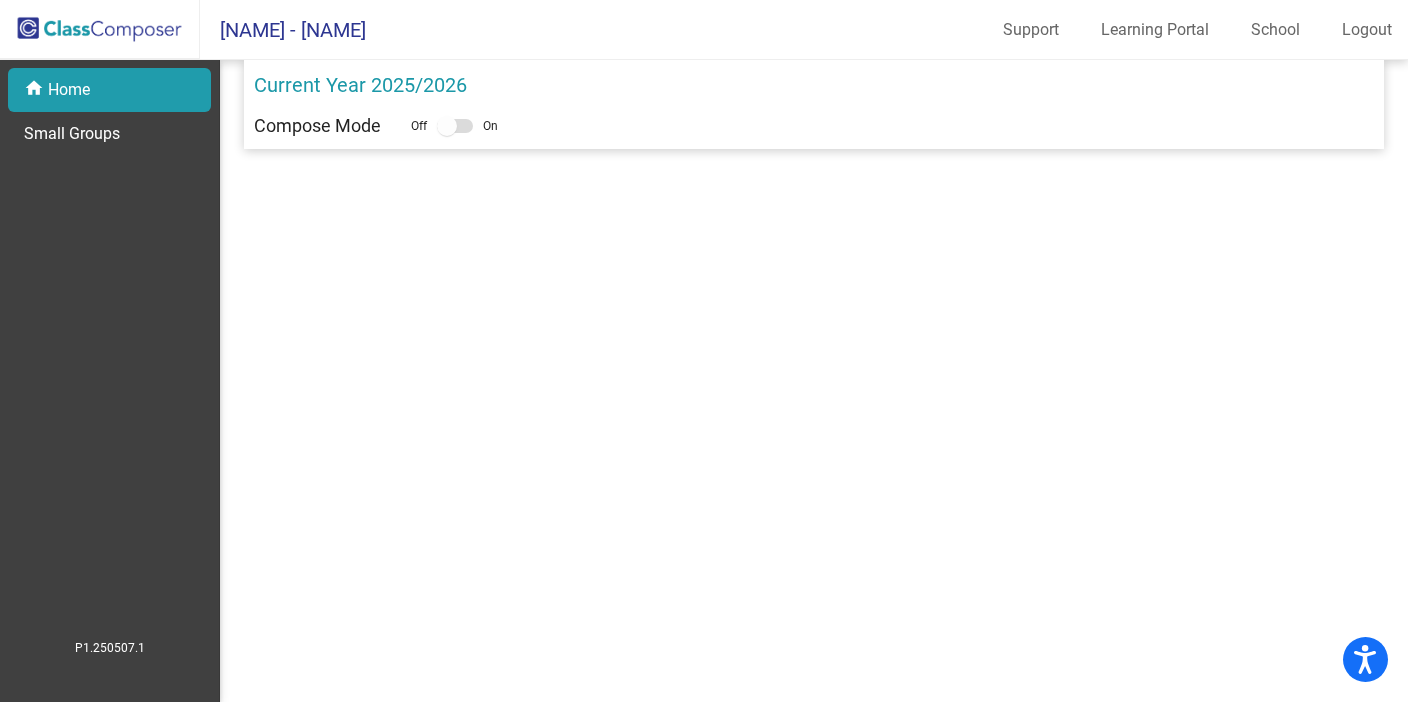scroll, scrollTop: 0, scrollLeft: 0, axis: both 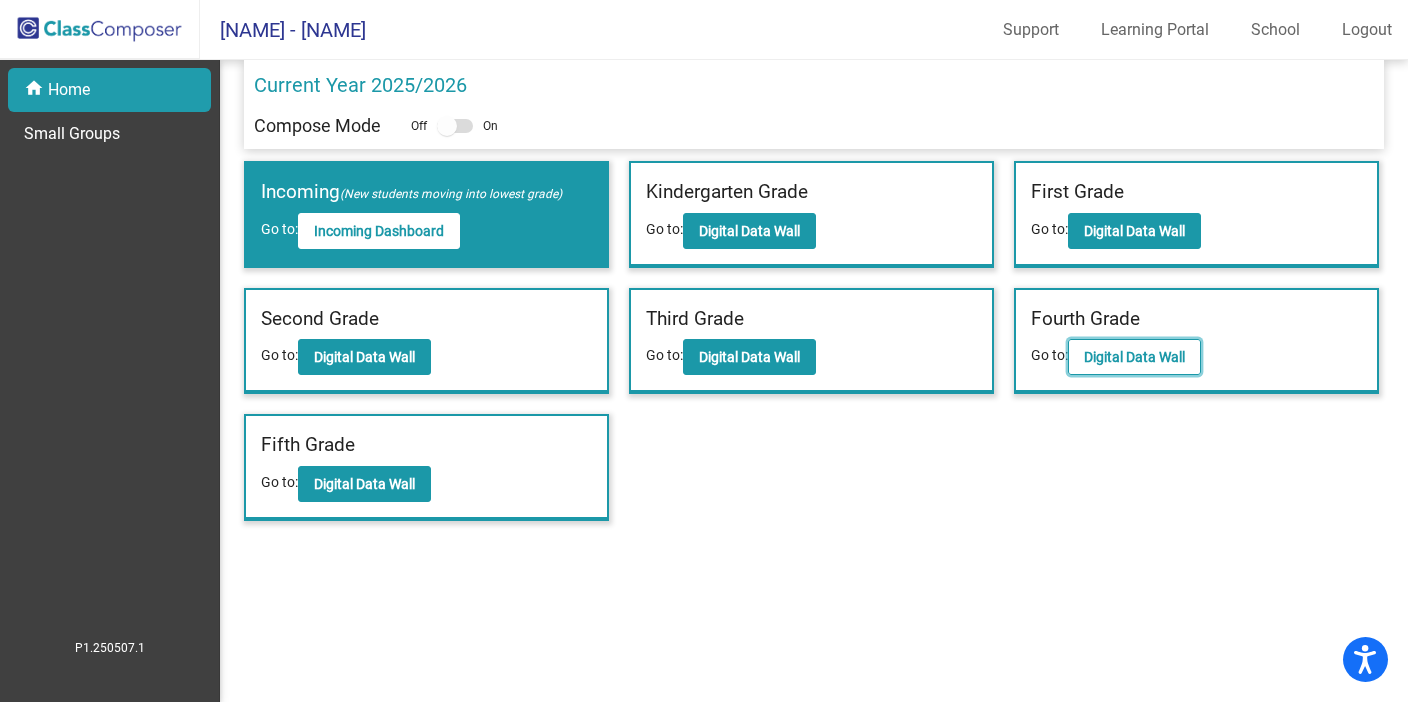 click on "Digital Data Wall" 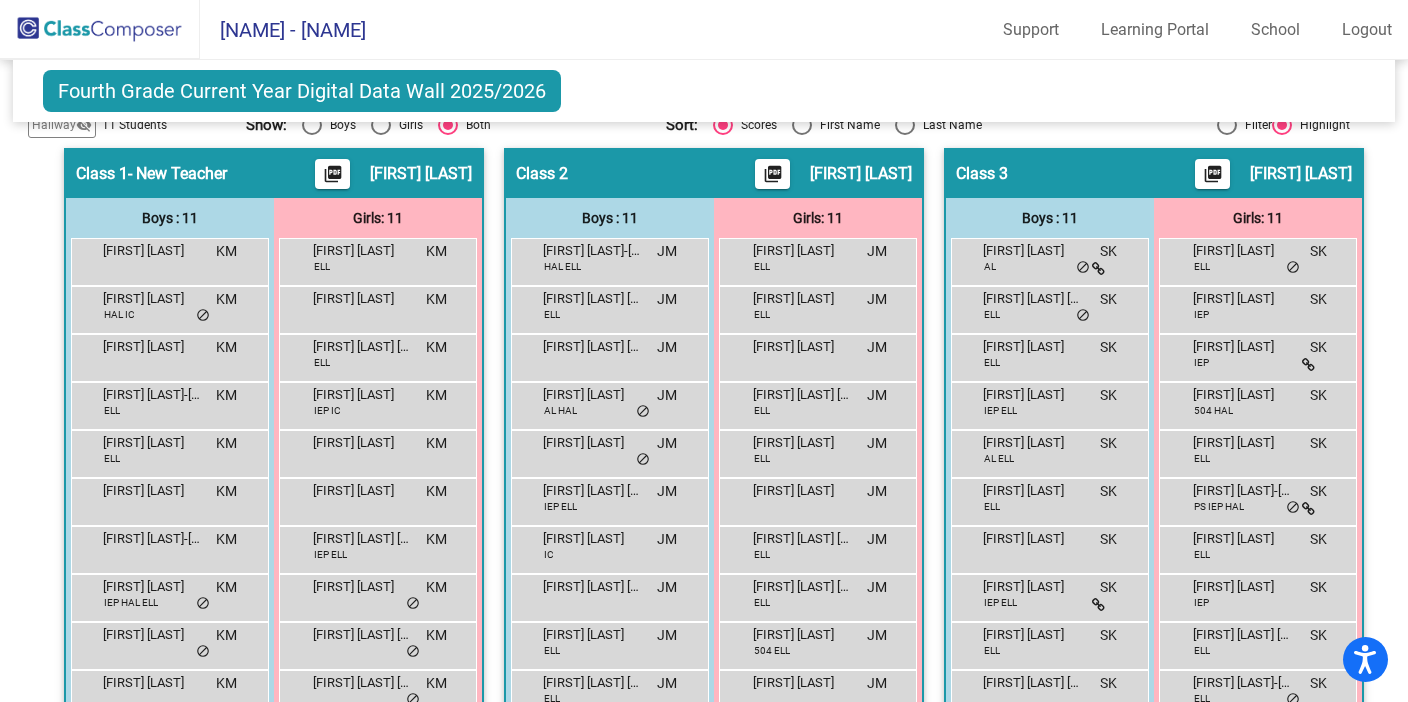 scroll, scrollTop: 336, scrollLeft: 0, axis: vertical 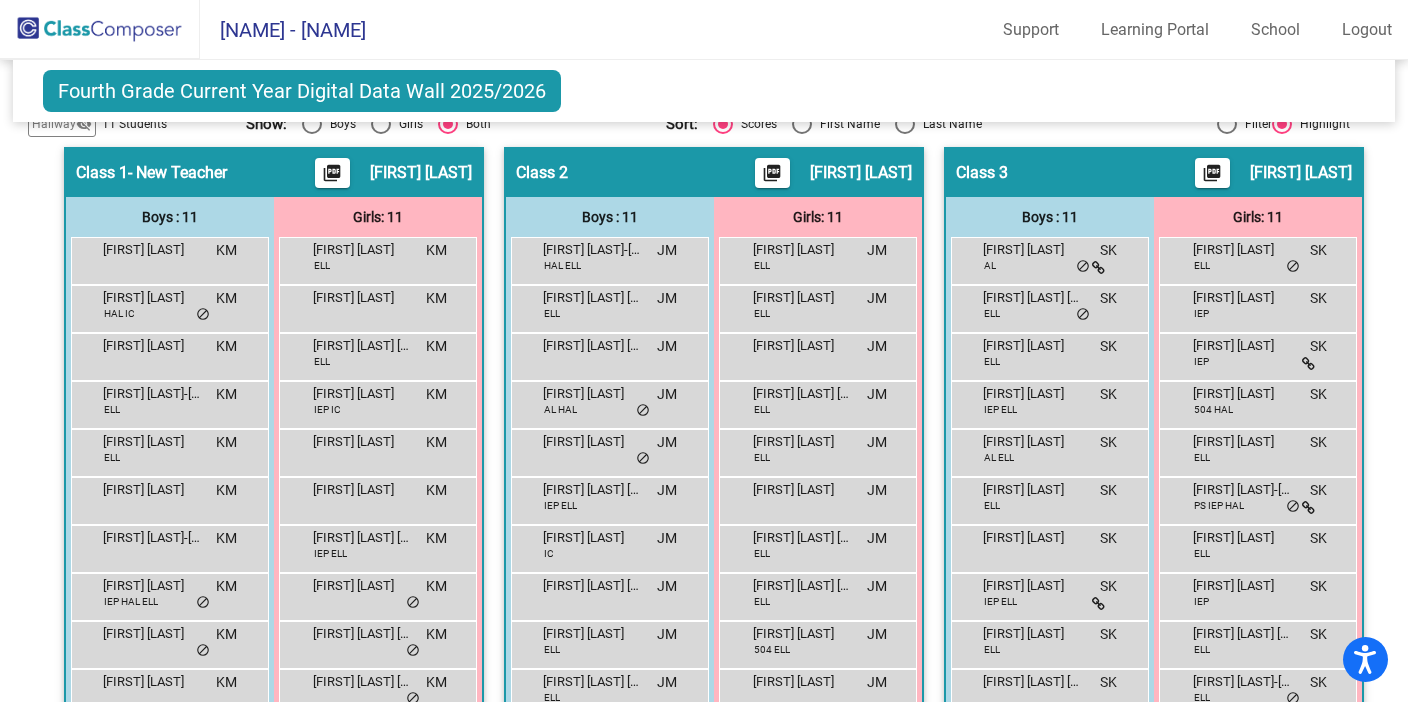 click on "Northeast Elementary - [FIRST] [LAST] Portal School Logout" 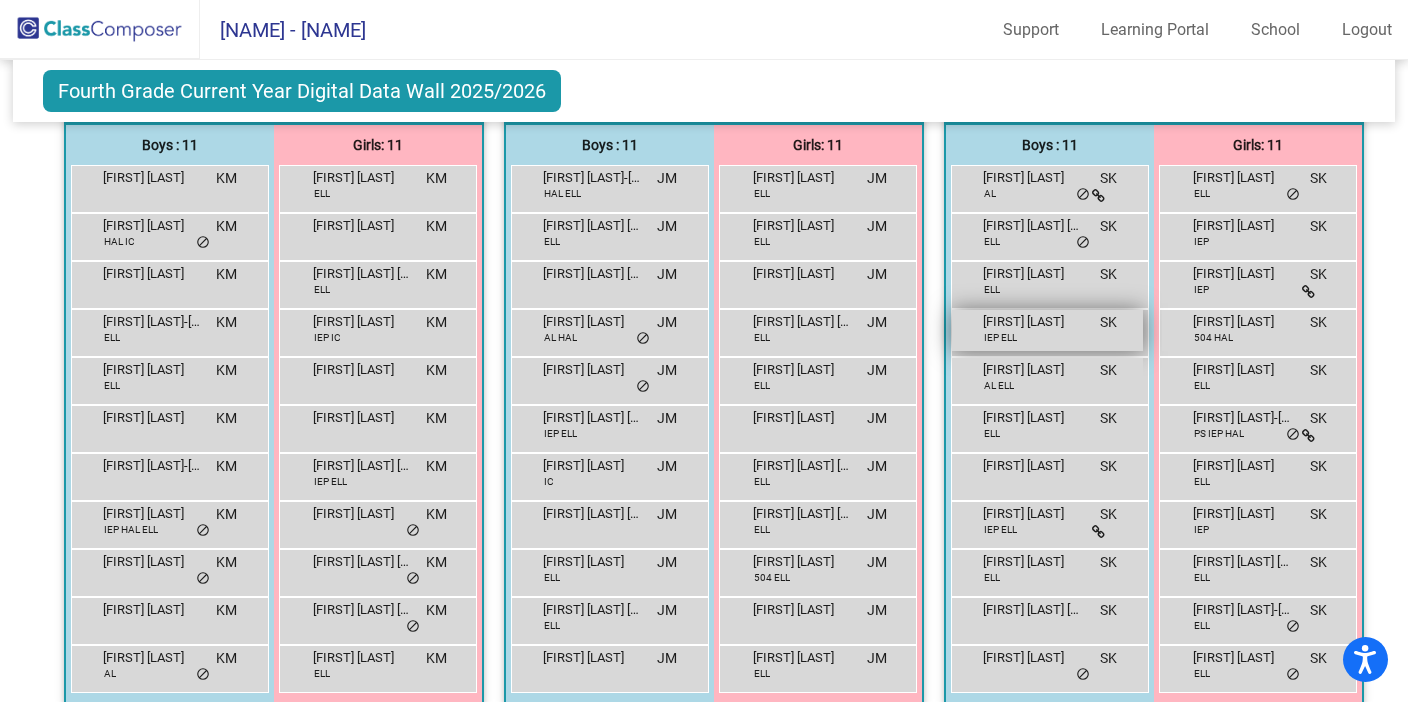 scroll, scrollTop: 428, scrollLeft: 0, axis: vertical 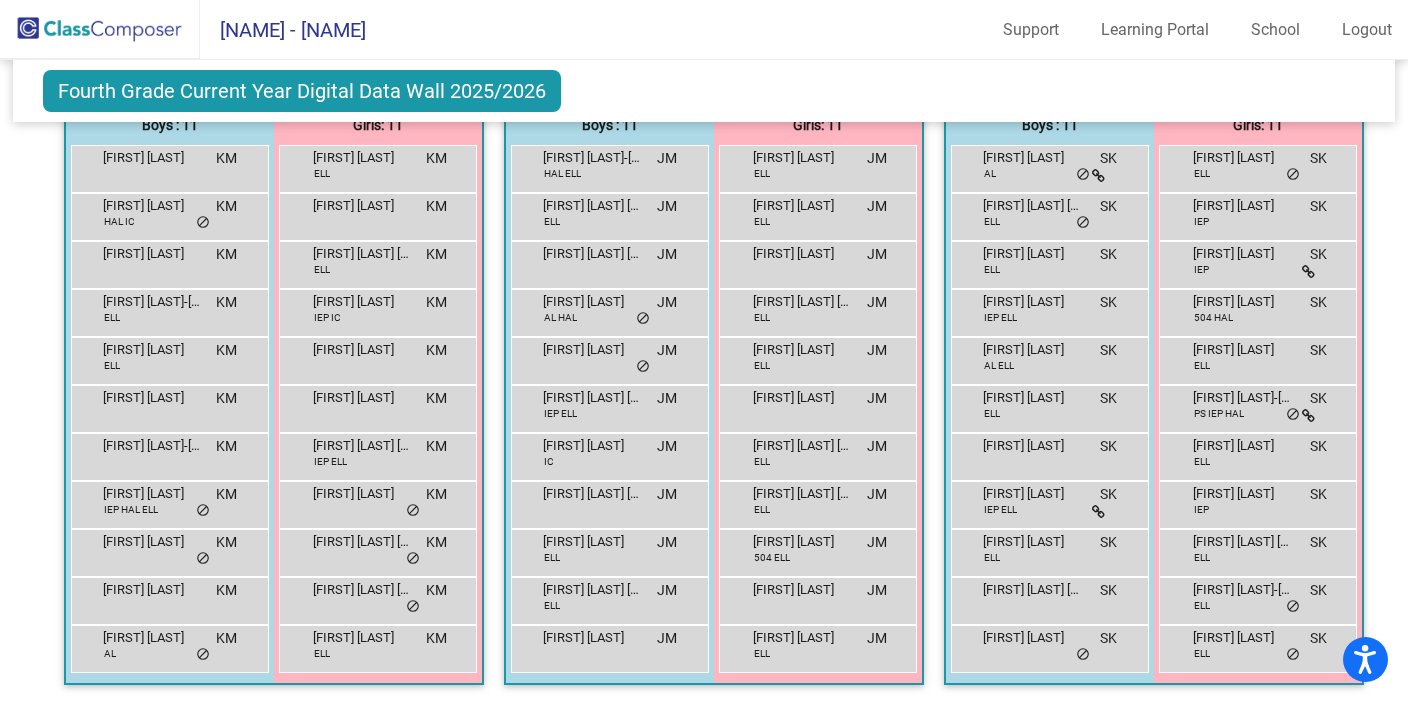 click on "Northeast Elementary - [FIRST] [LAST] Portal School Logout" 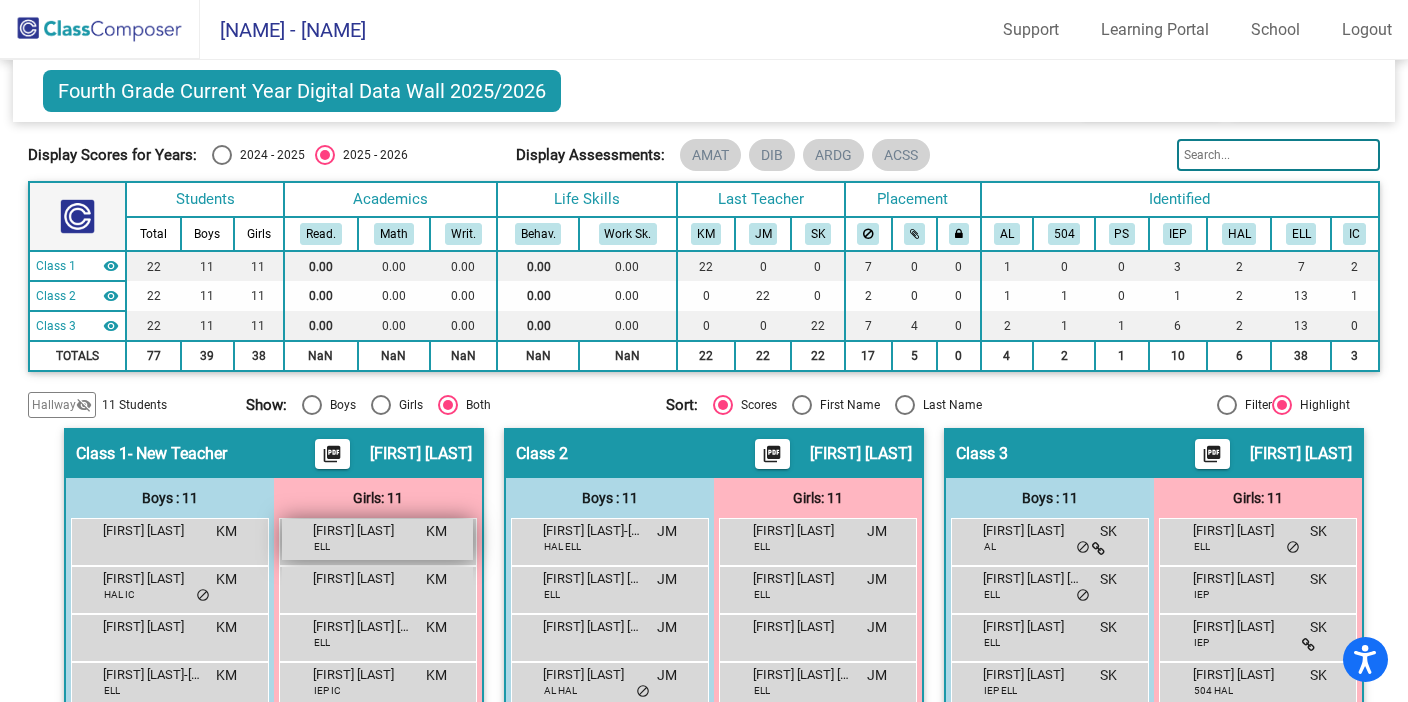 scroll, scrollTop: 0, scrollLeft: 0, axis: both 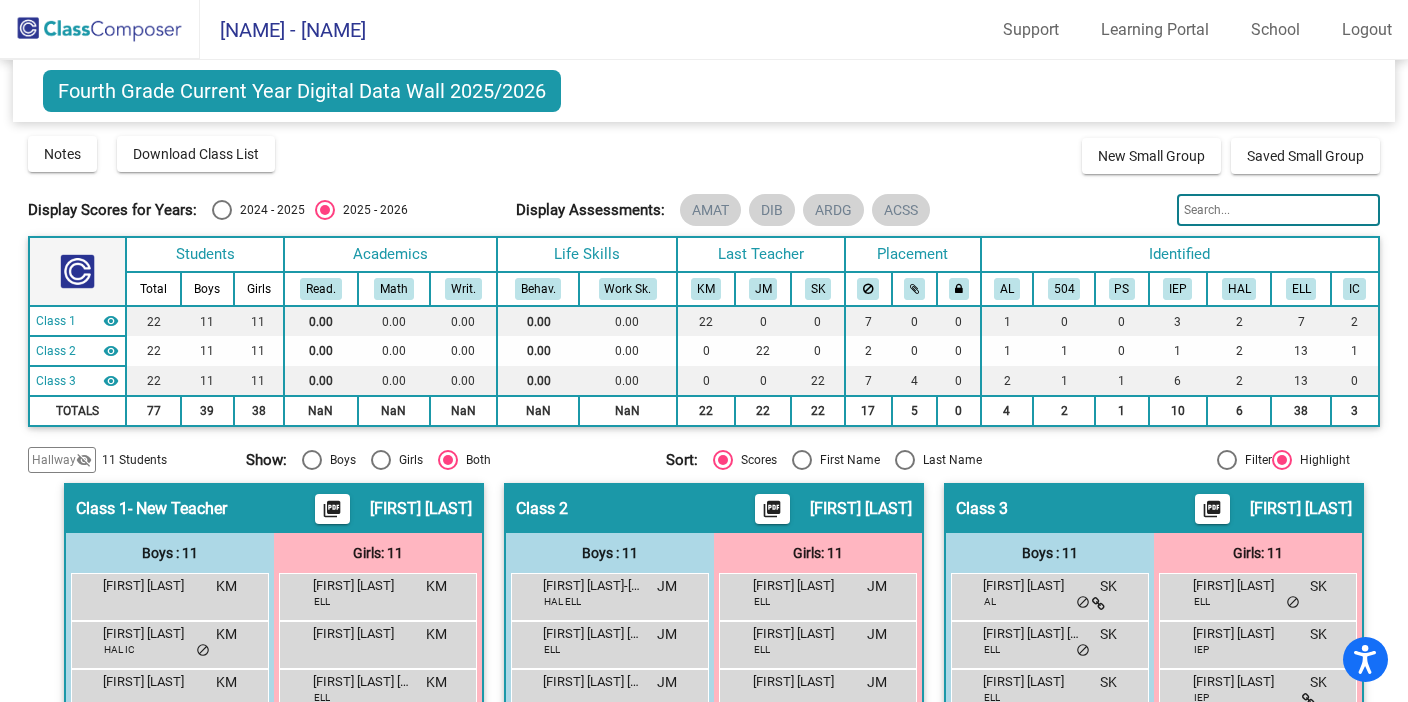 click on "Notes   Download Class List   Import Students   New Small Group   Saved Small Group" 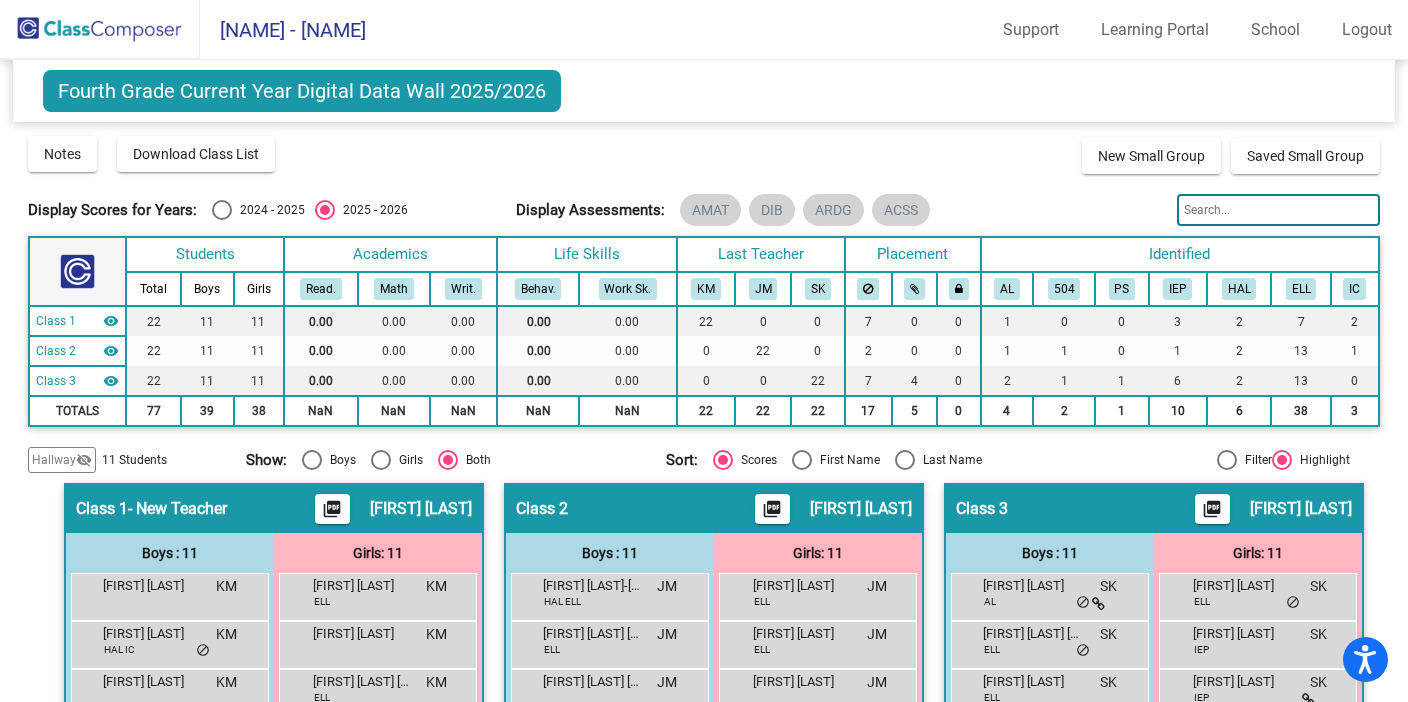 click 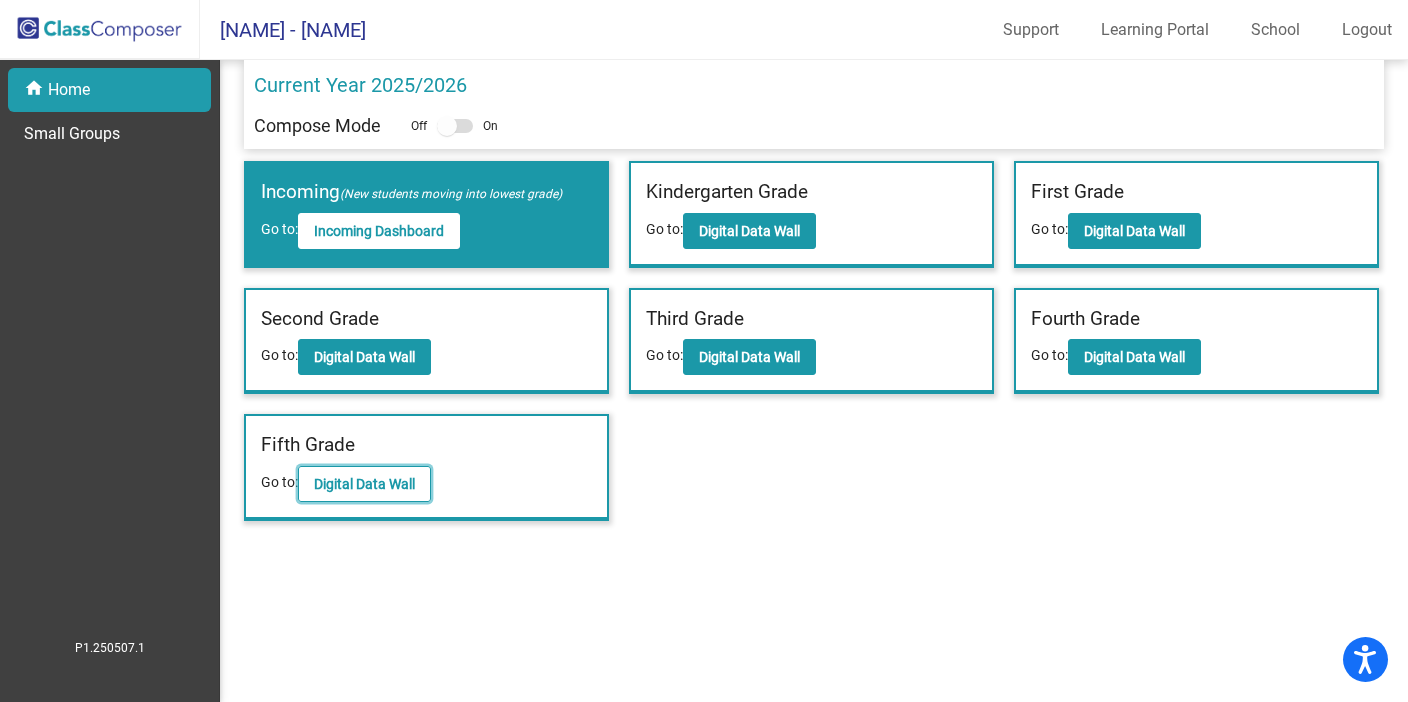 click on "Digital Data Wall" 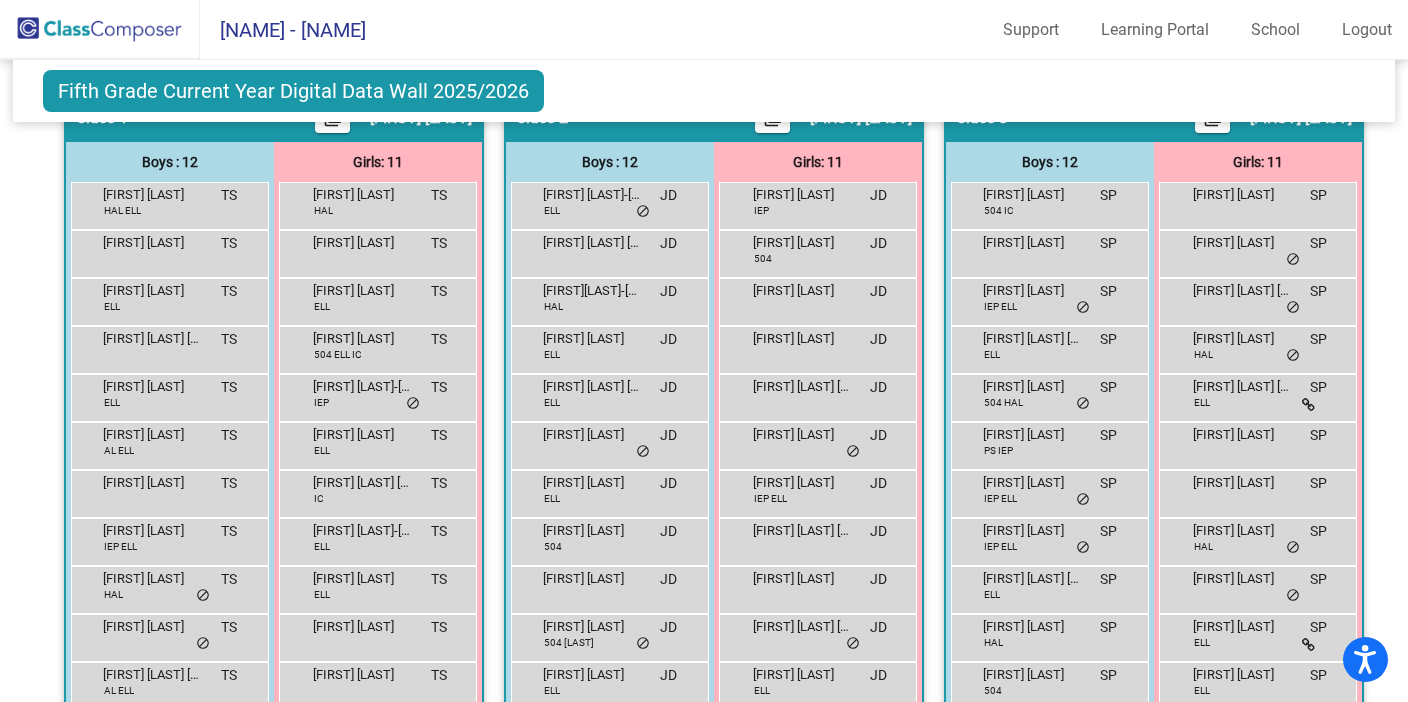scroll, scrollTop: 365, scrollLeft: 0, axis: vertical 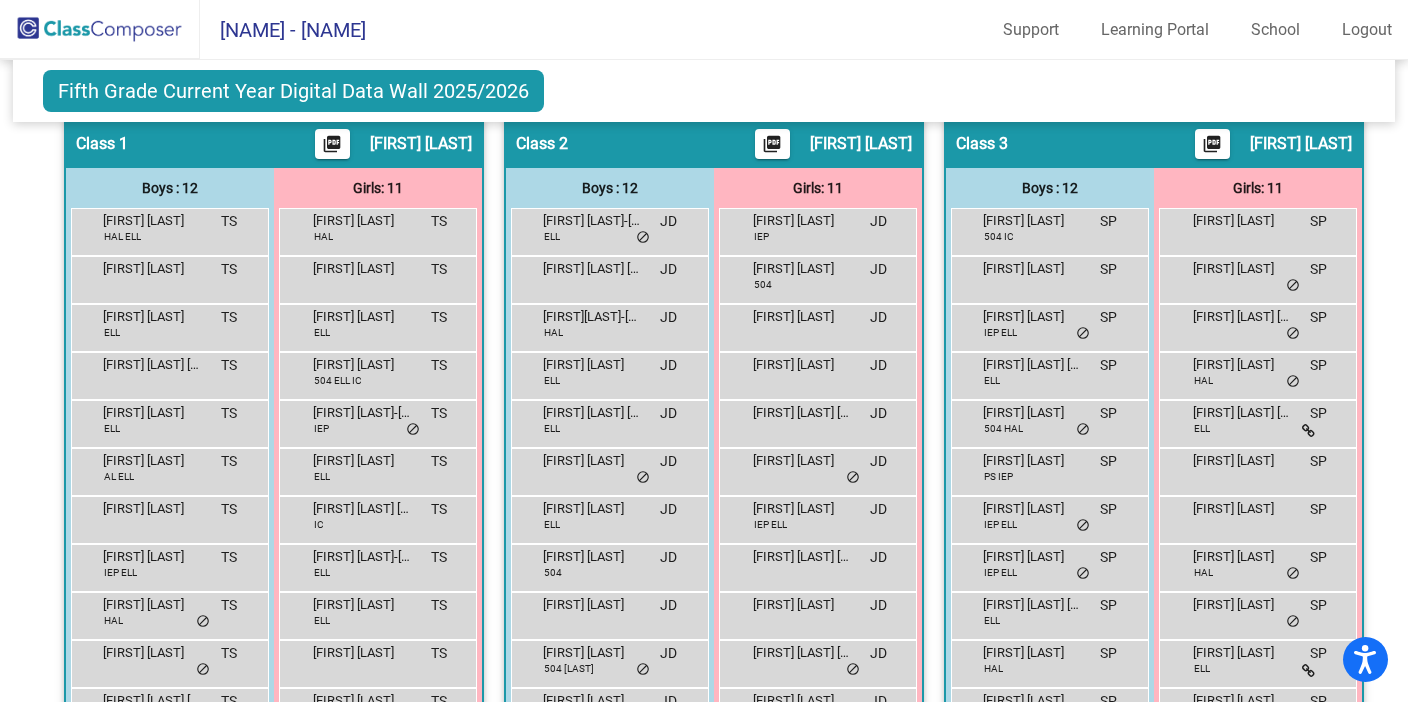 click on "Northeast Elementary - [FIRST] [LAST] Portal School Logout" 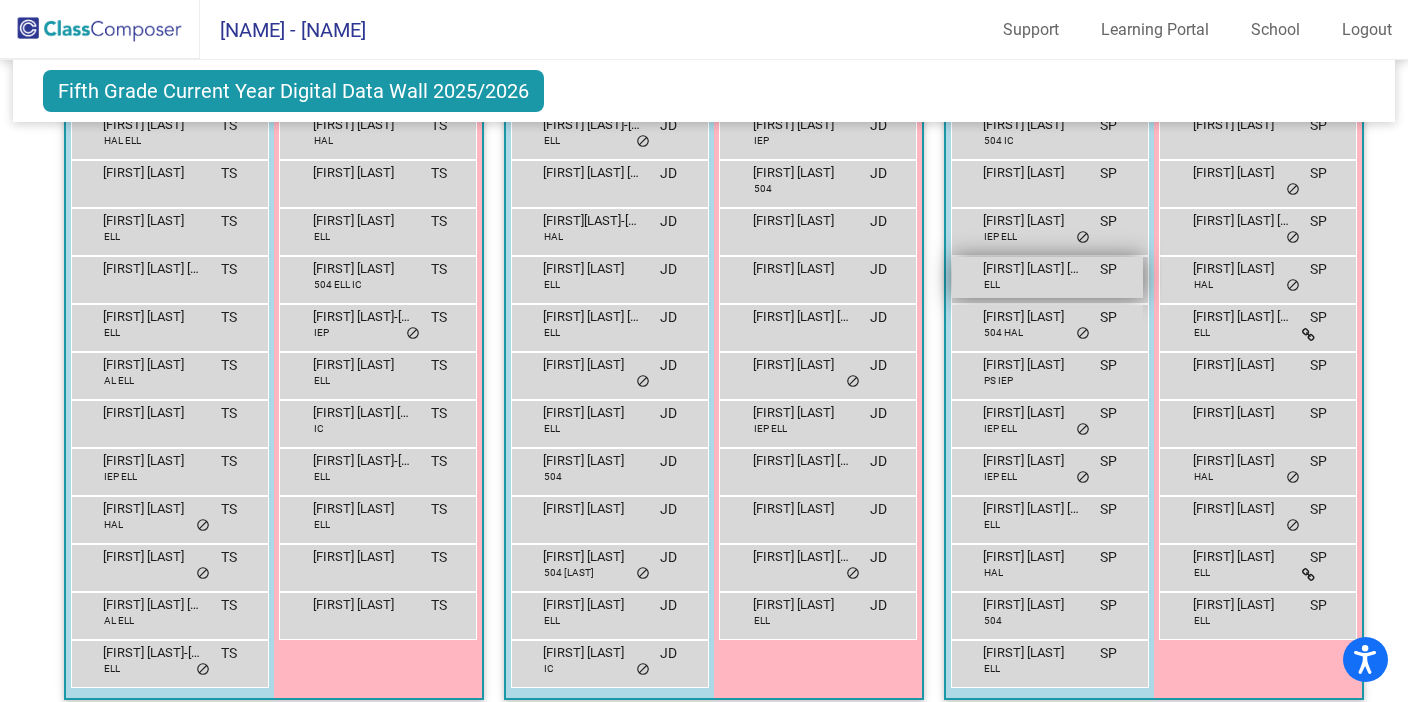 scroll, scrollTop: 463, scrollLeft: 0, axis: vertical 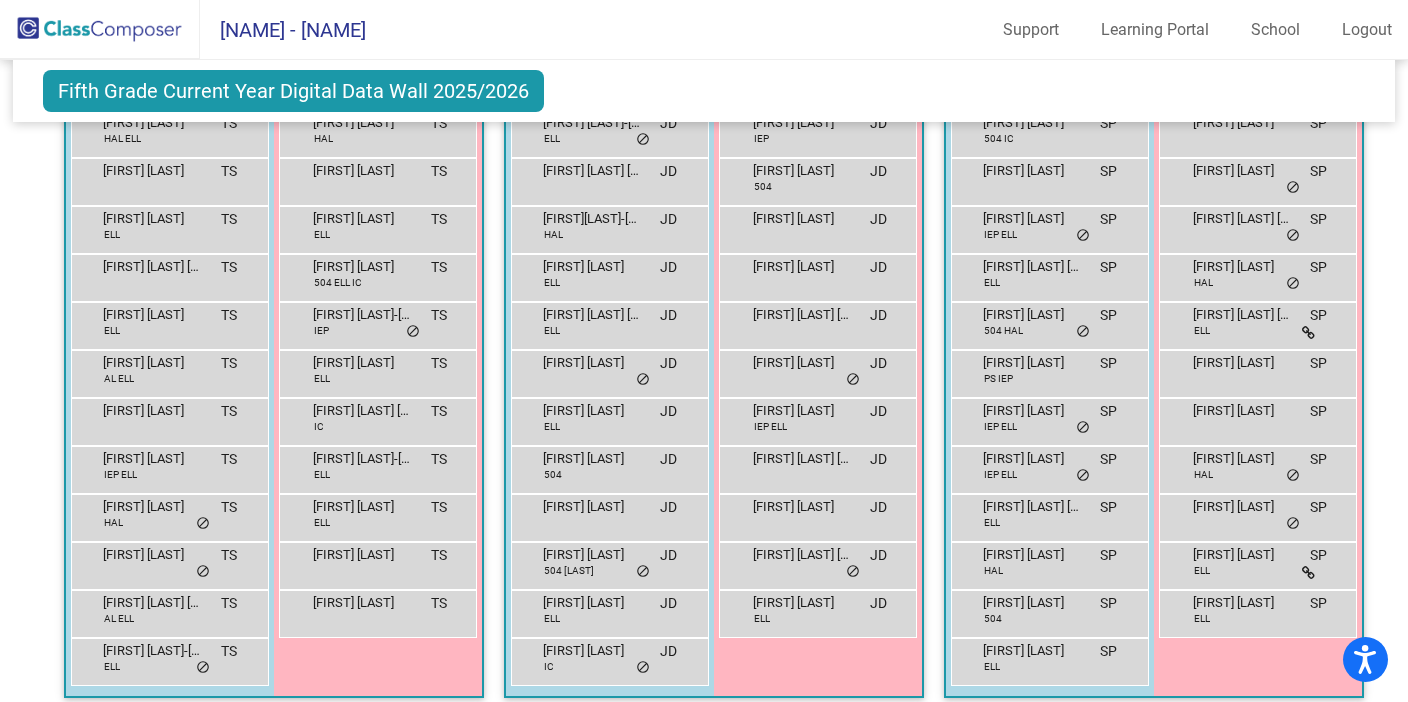 click on "Northeast Elementary - [FIRST] [LAST] Portal School Logout" 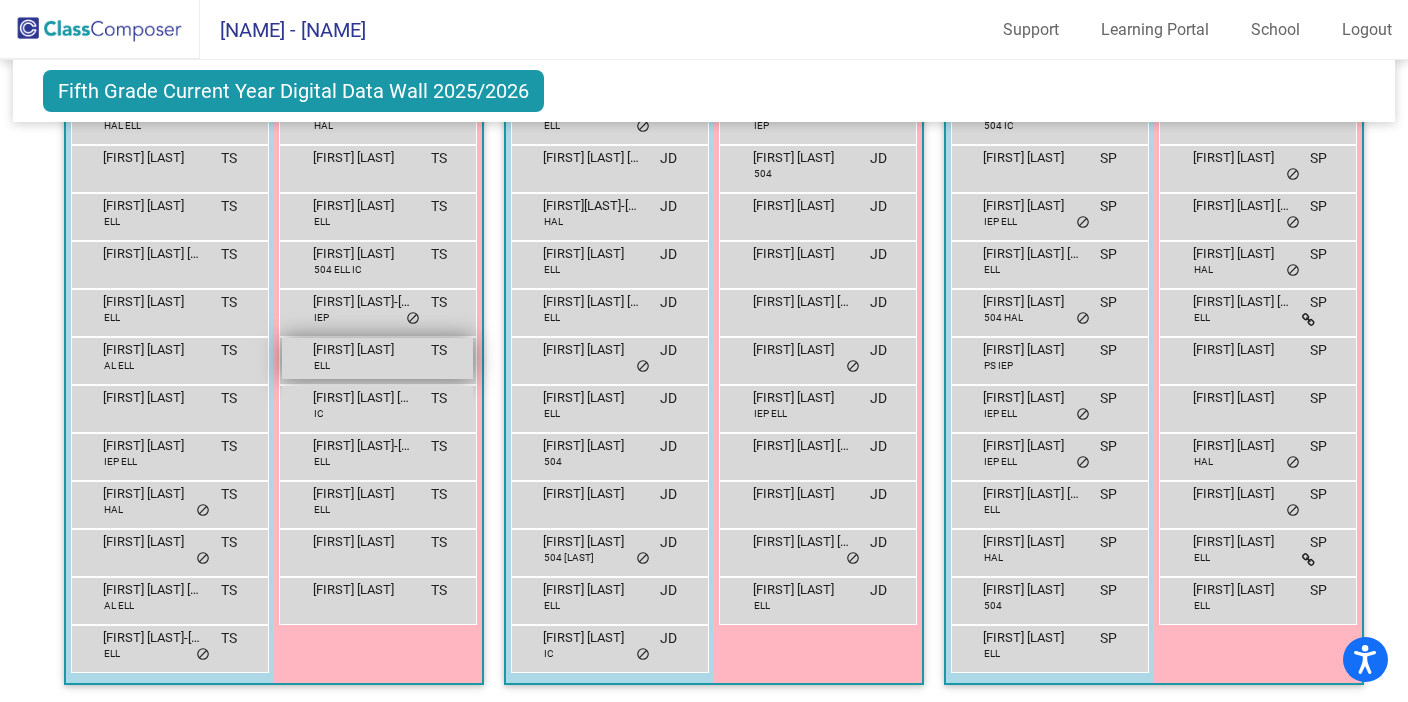 scroll, scrollTop: 0, scrollLeft: 0, axis: both 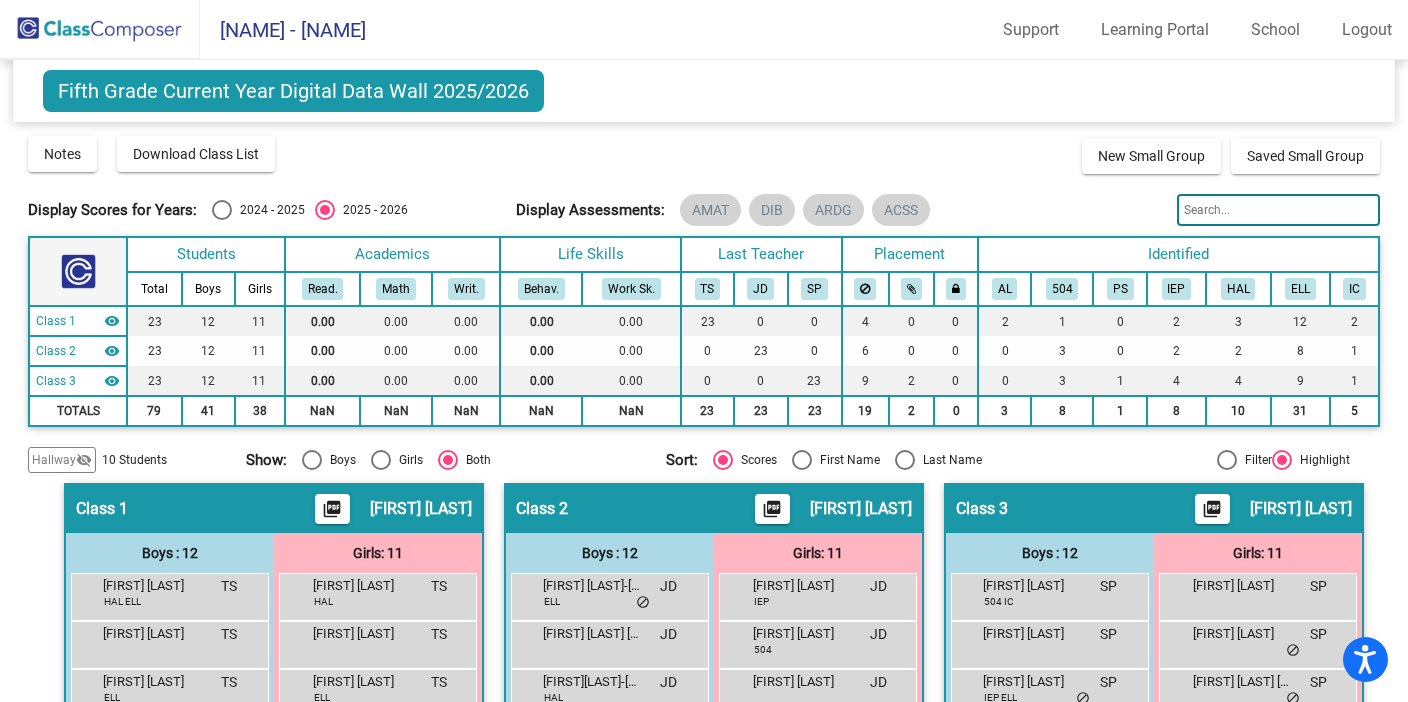 click 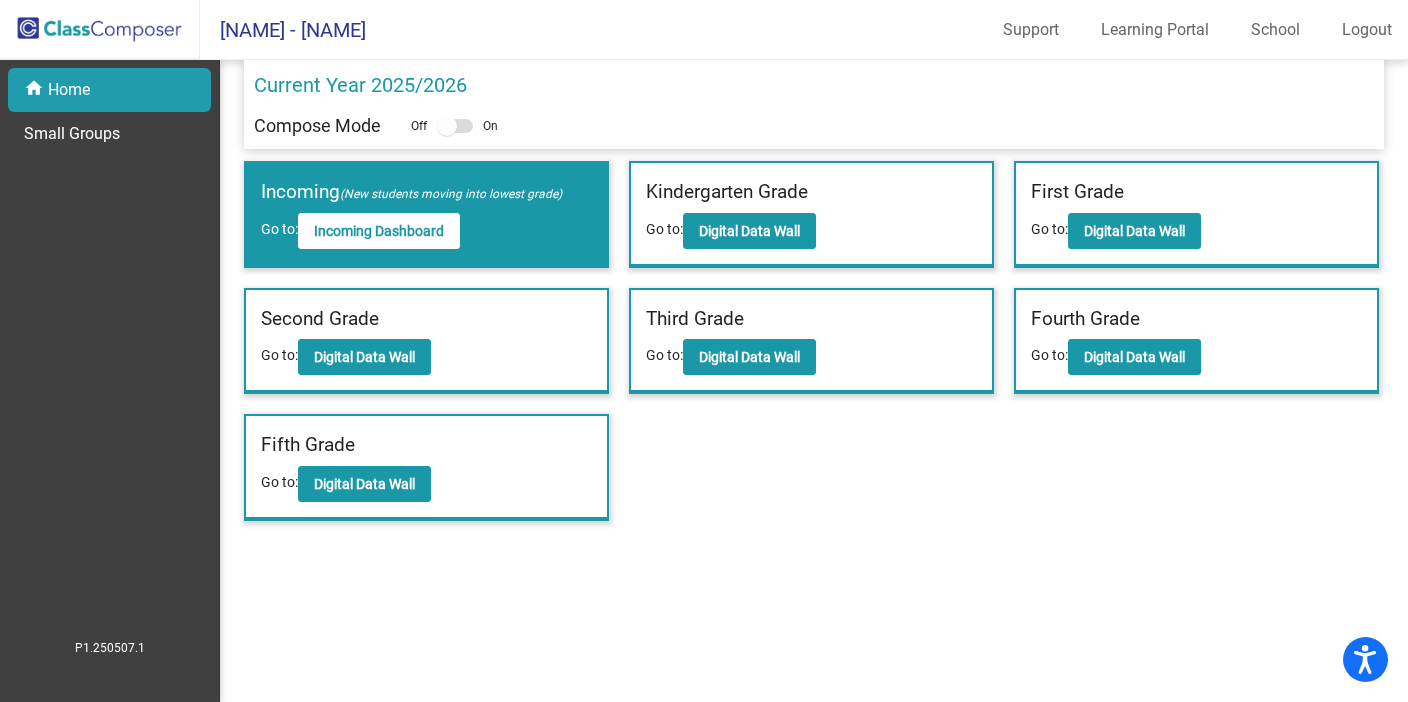 click 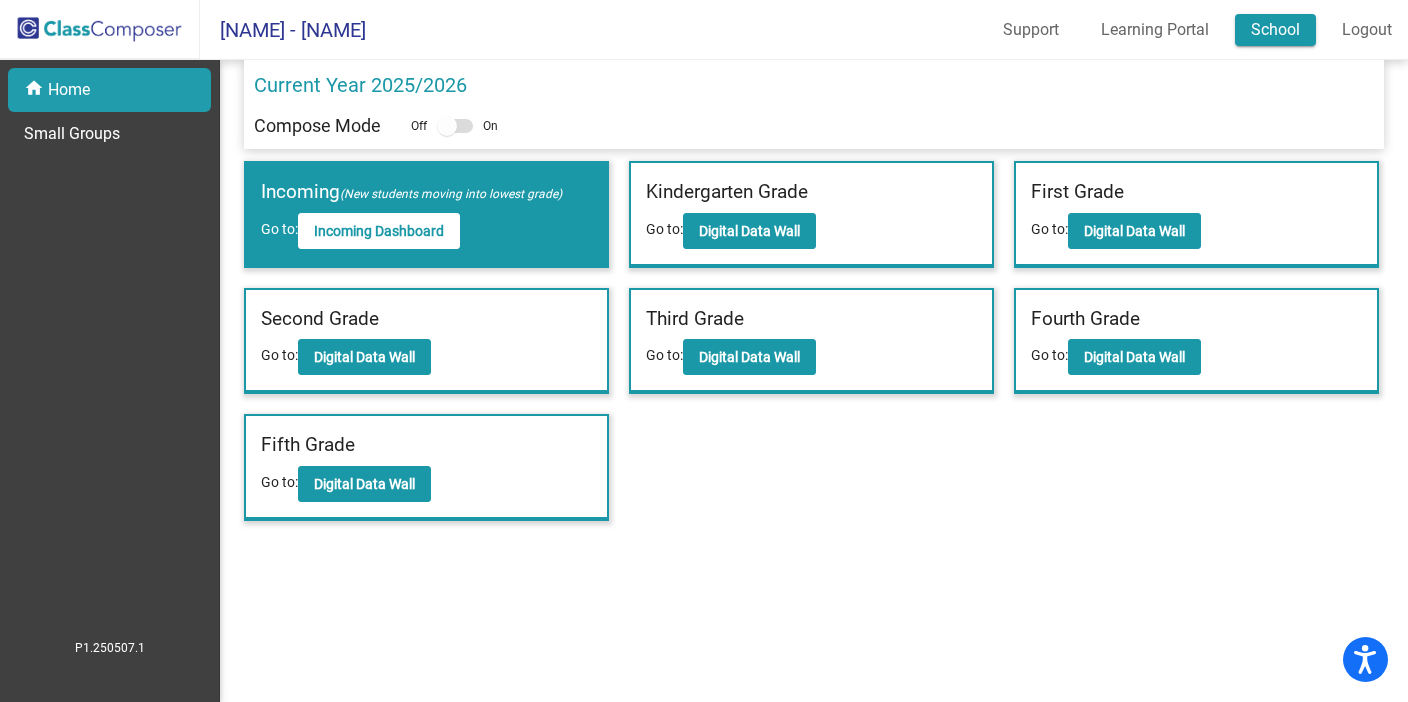 click on "School" 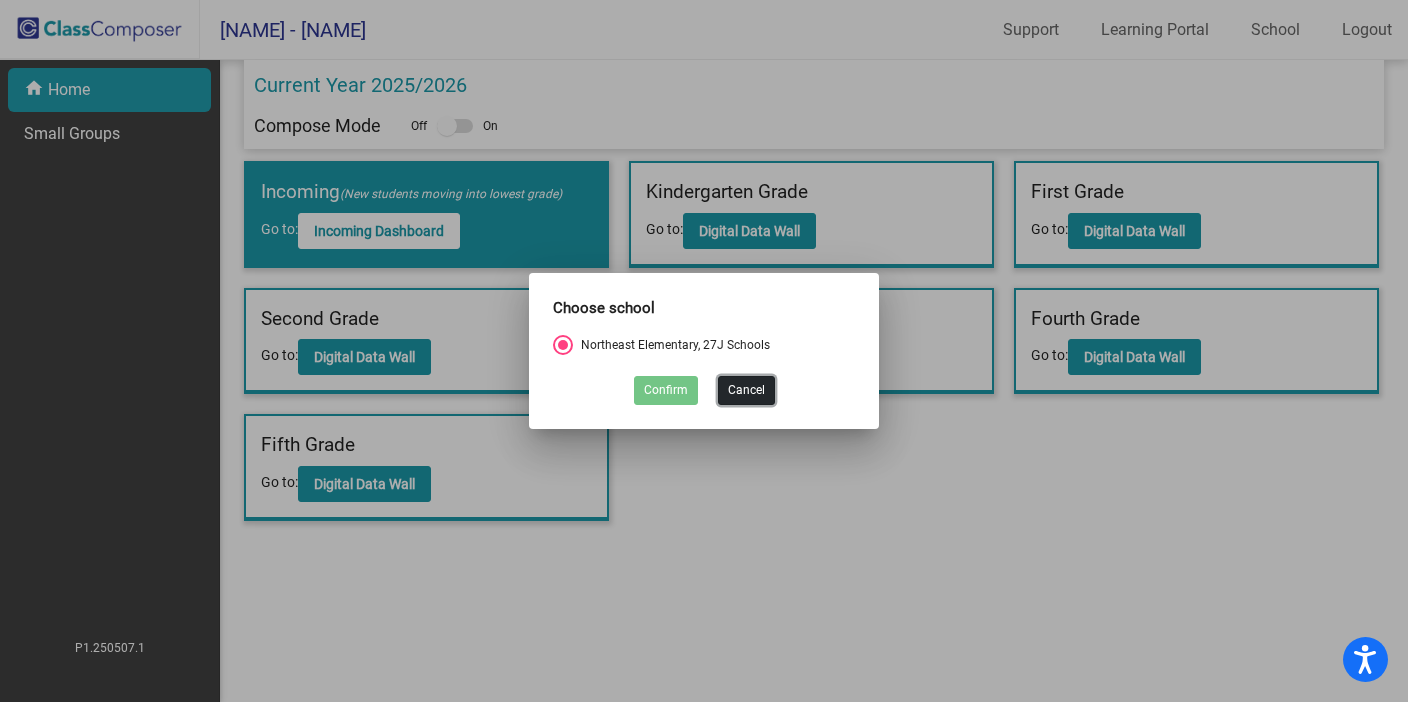 click on "Cancel" at bounding box center (746, 390) 